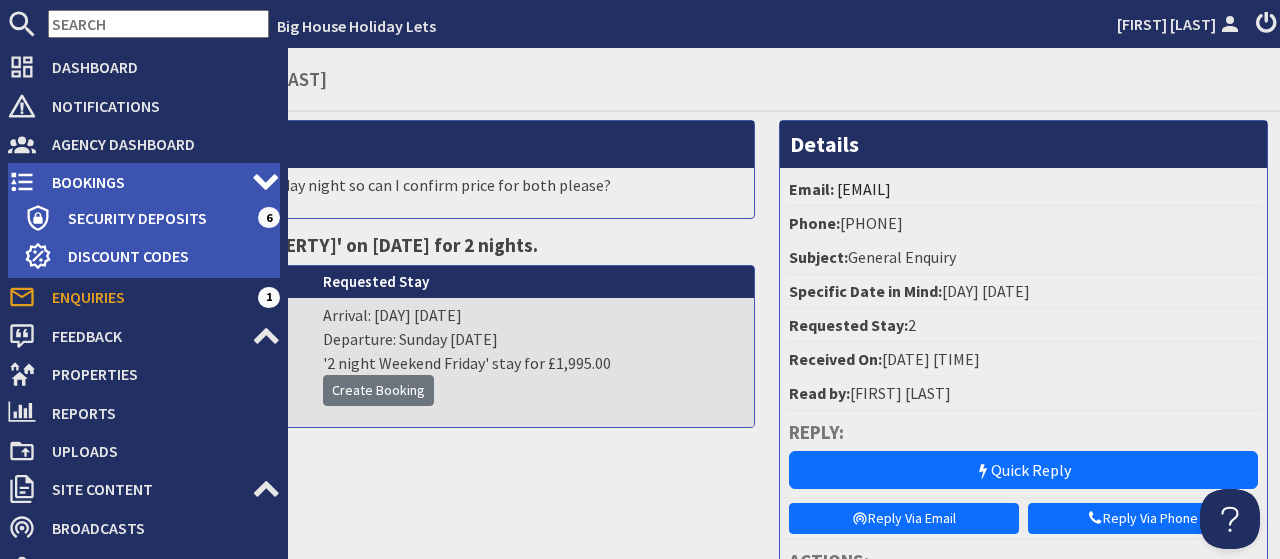 scroll, scrollTop: 0, scrollLeft: 0, axis: both 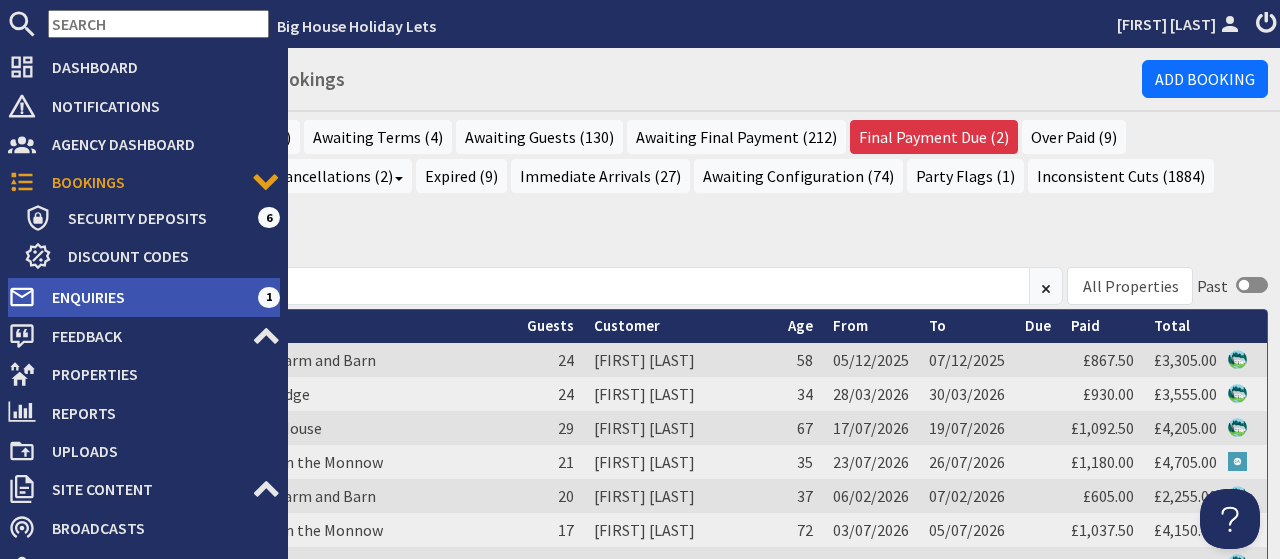 click on "Enquiries" at bounding box center [147, 297] 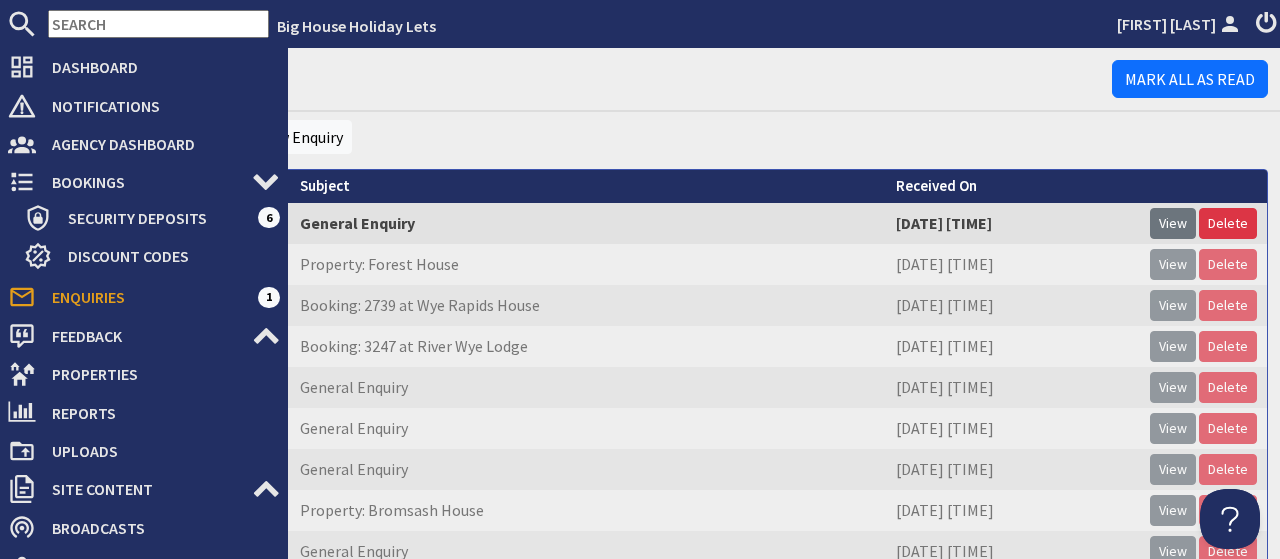 scroll, scrollTop: 0, scrollLeft: 0, axis: both 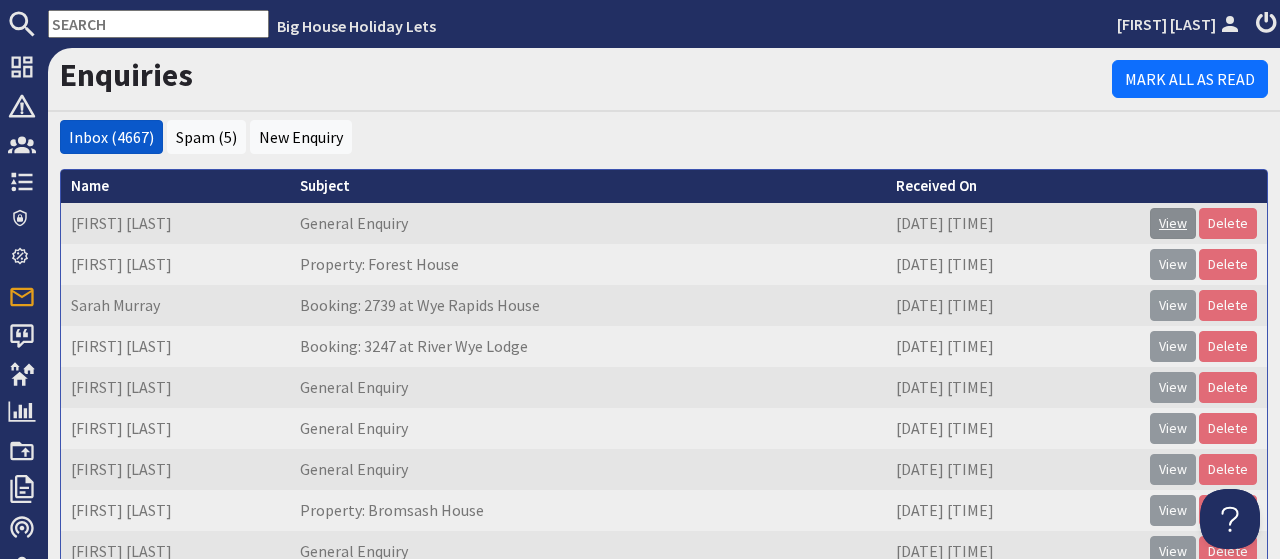click on "View" at bounding box center (1173, 223) 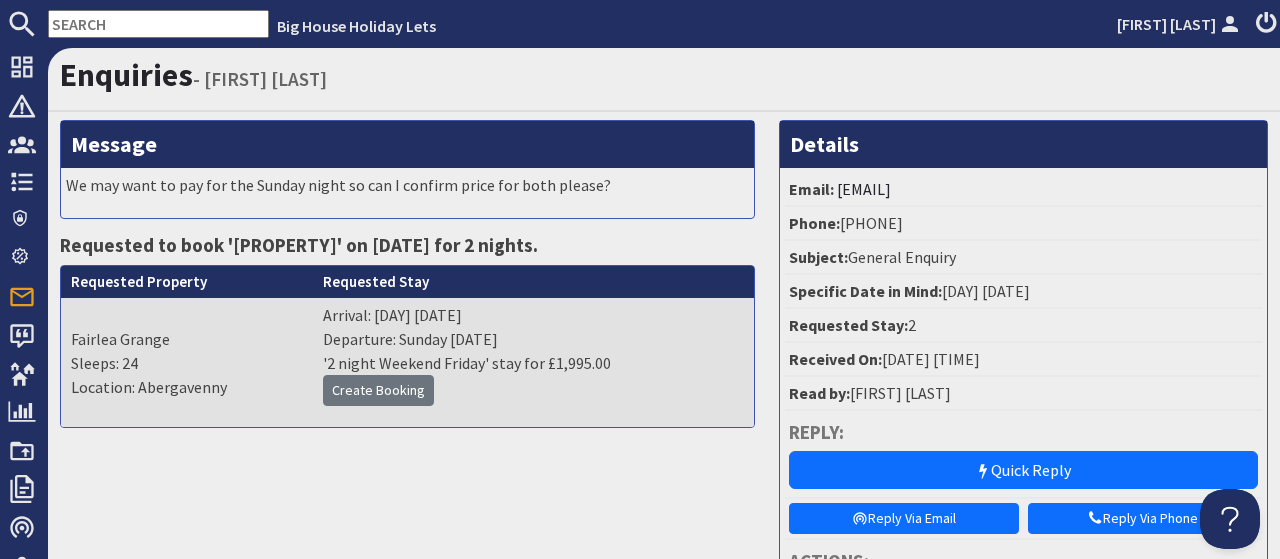 scroll, scrollTop: 0, scrollLeft: 0, axis: both 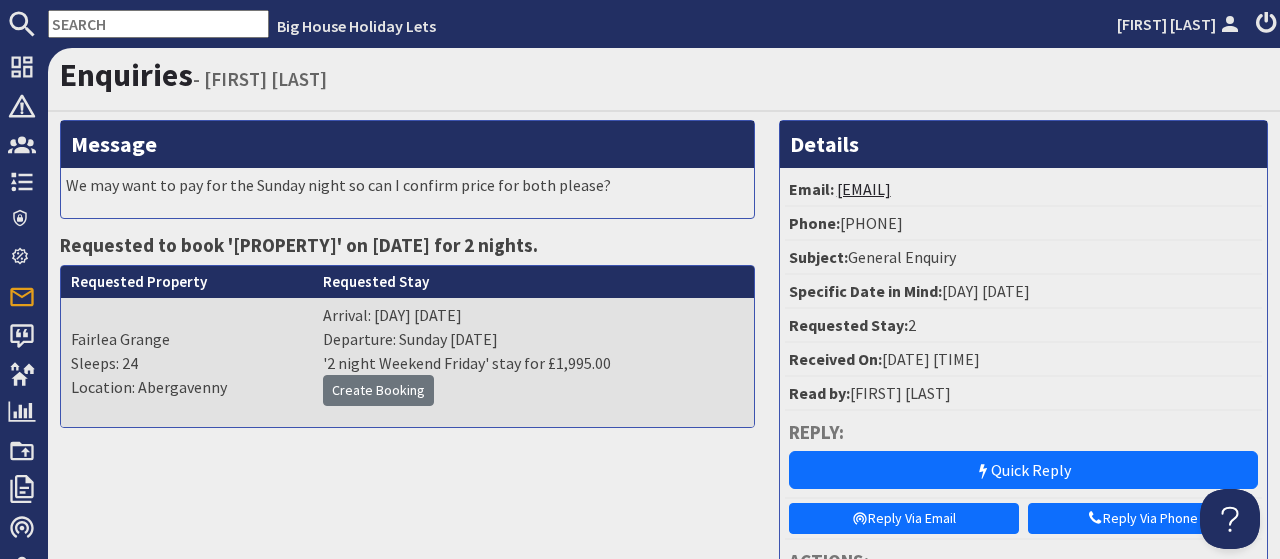 drag, startPoint x: 1025, startPoint y: 195, endPoint x: 839, endPoint y: 191, distance: 186.043 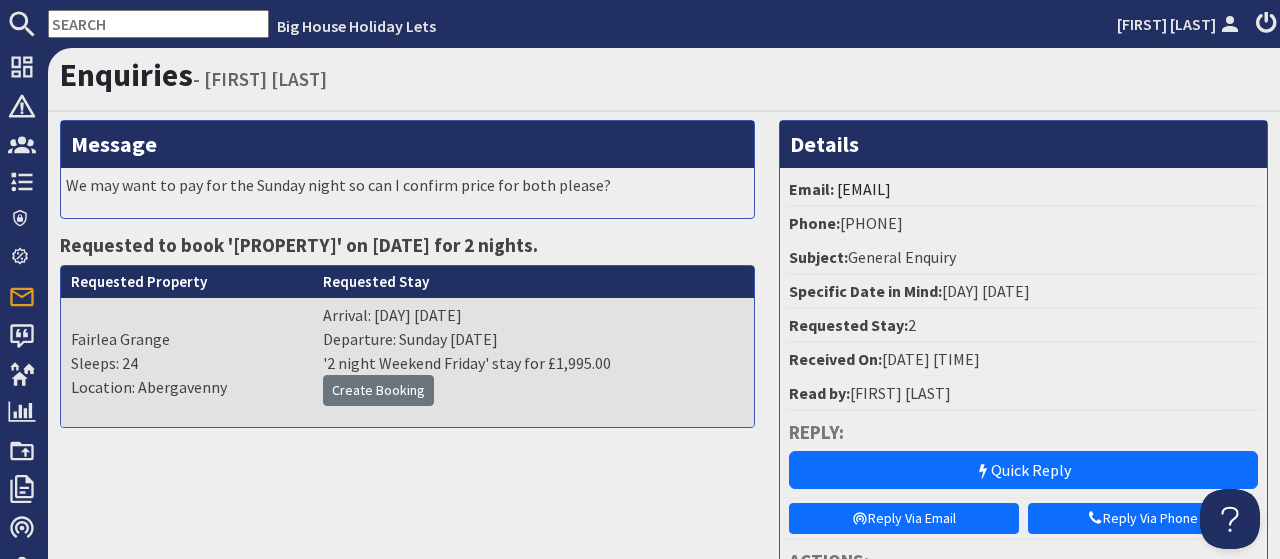 click on "Message
We may want to pay for the Sunday night so can I confirm price for both please?
Requested to book 'Fairlea Grange' on
[DATE]
for
2
nights.
Requested Property
Fairlea Grange
Sleeps:
24
Location:
[CITY]
Requested Stay
Arrival:
Friday [DATE]
Departure:
Sunday [DATE]
'2 night Weekend Friday' stay for
£1,995.00 Create Booking" at bounding box center [407, 511] 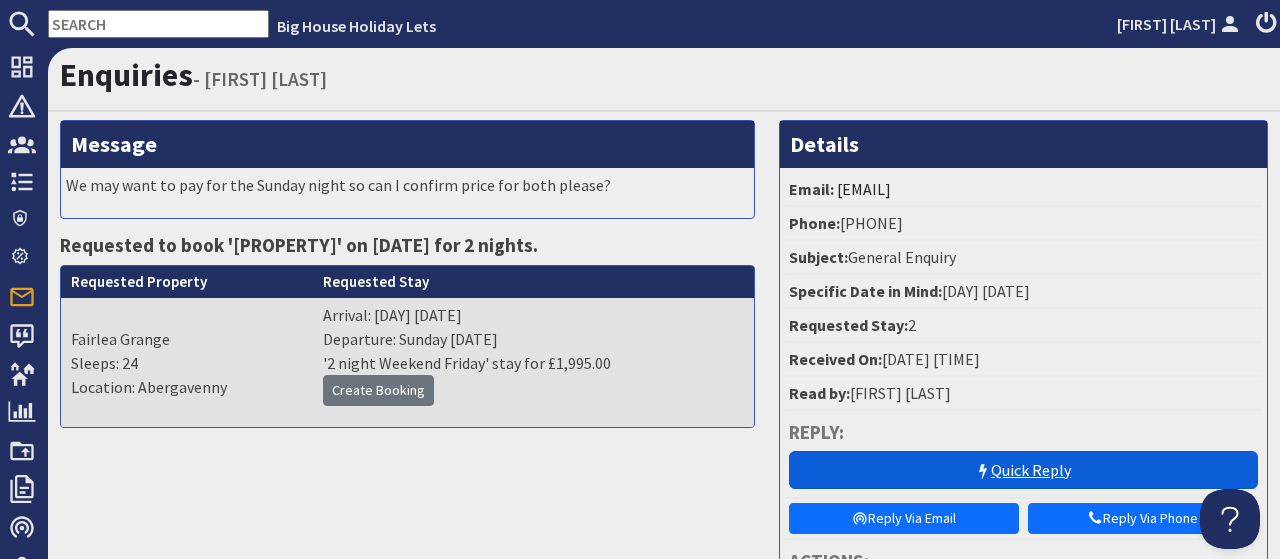 click on "Quick Reply" at bounding box center [1023, 470] 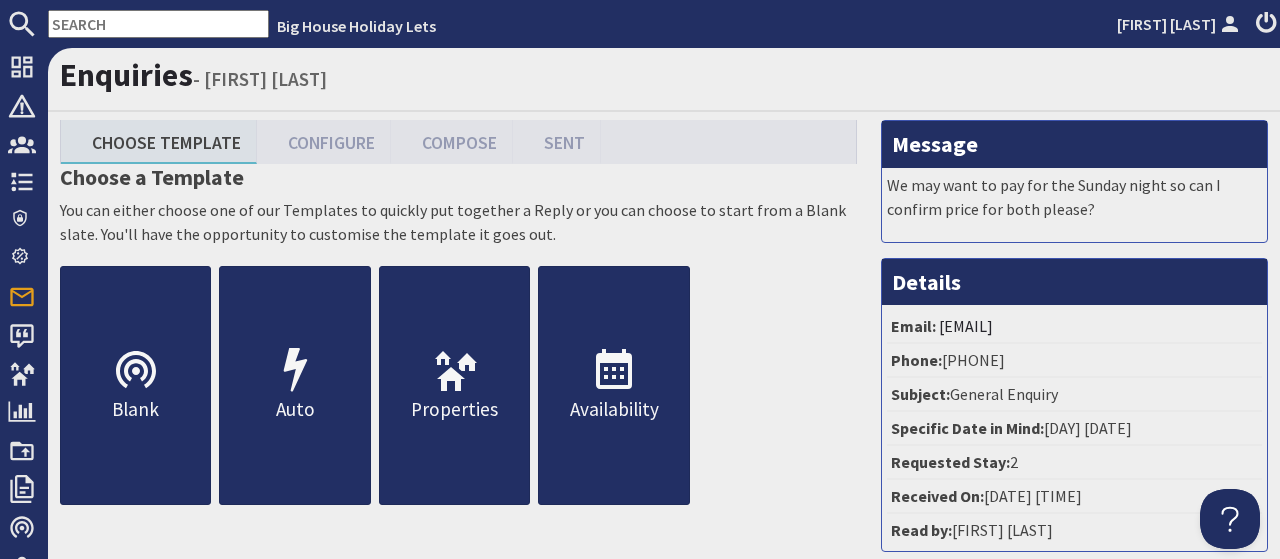 scroll, scrollTop: 0, scrollLeft: 0, axis: both 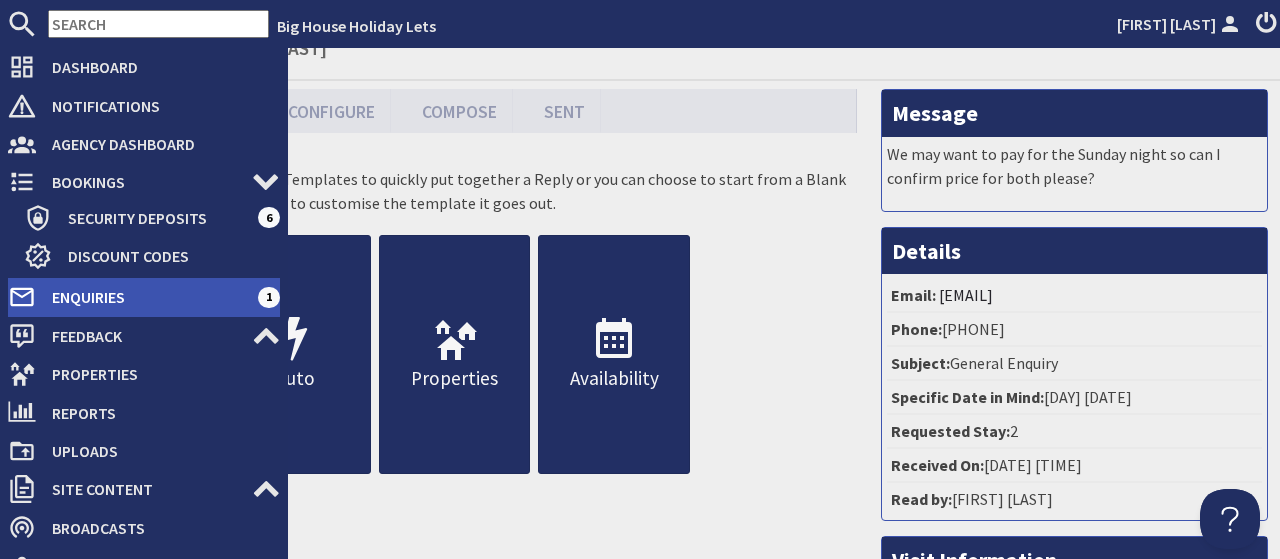 click on "Enquiries" at bounding box center [147, 297] 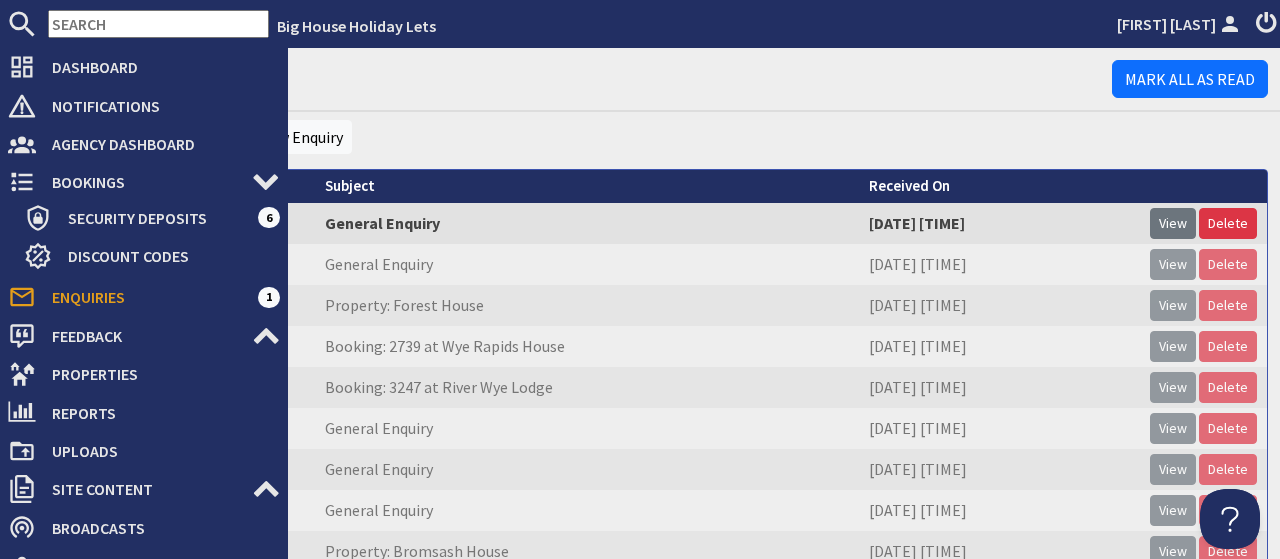 scroll, scrollTop: 0, scrollLeft: 0, axis: both 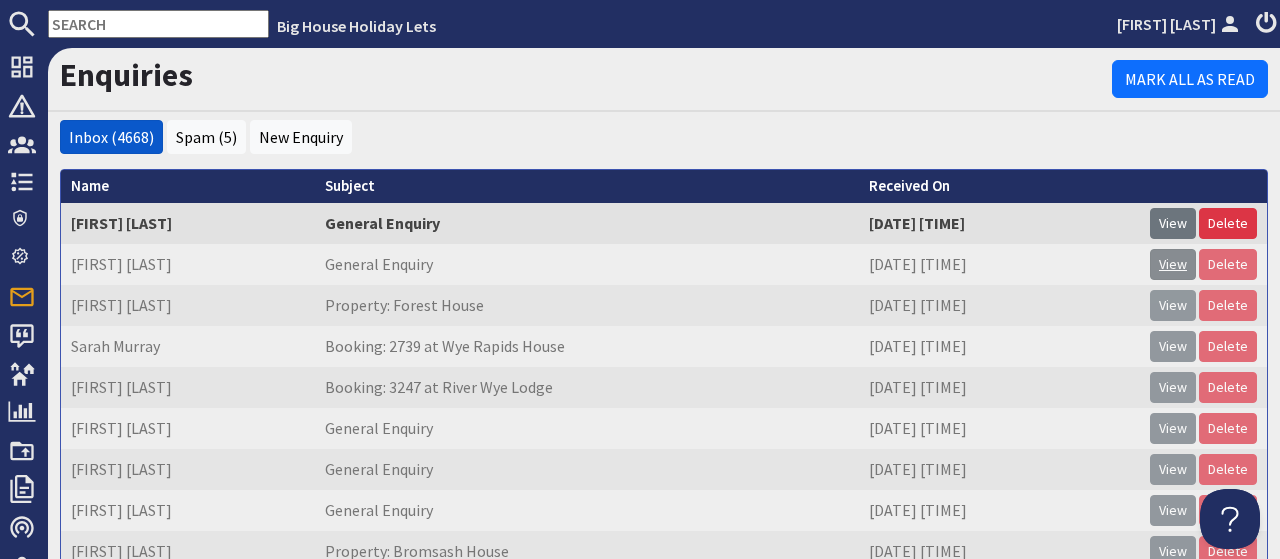 click on "View" at bounding box center [1173, 264] 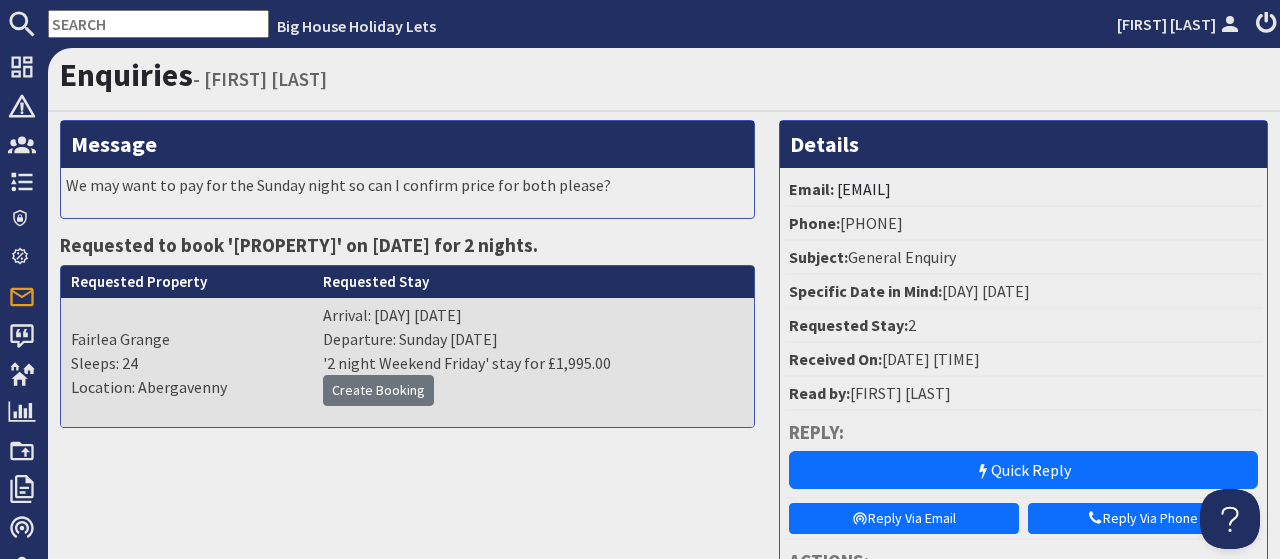 scroll, scrollTop: 0, scrollLeft: 0, axis: both 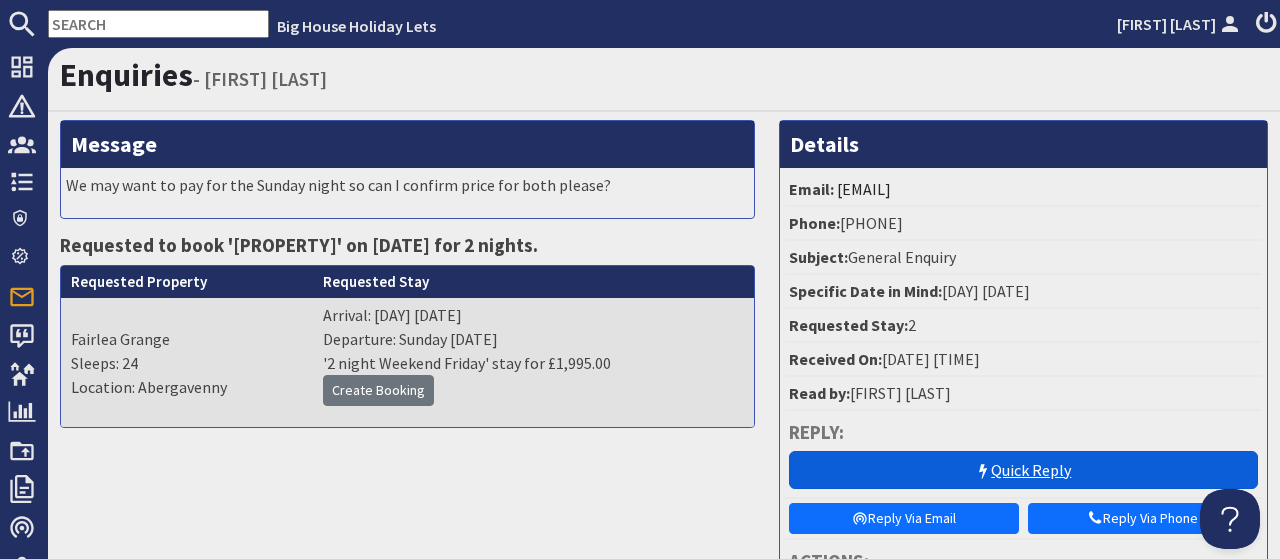 click on "Quick Reply" at bounding box center [1023, 470] 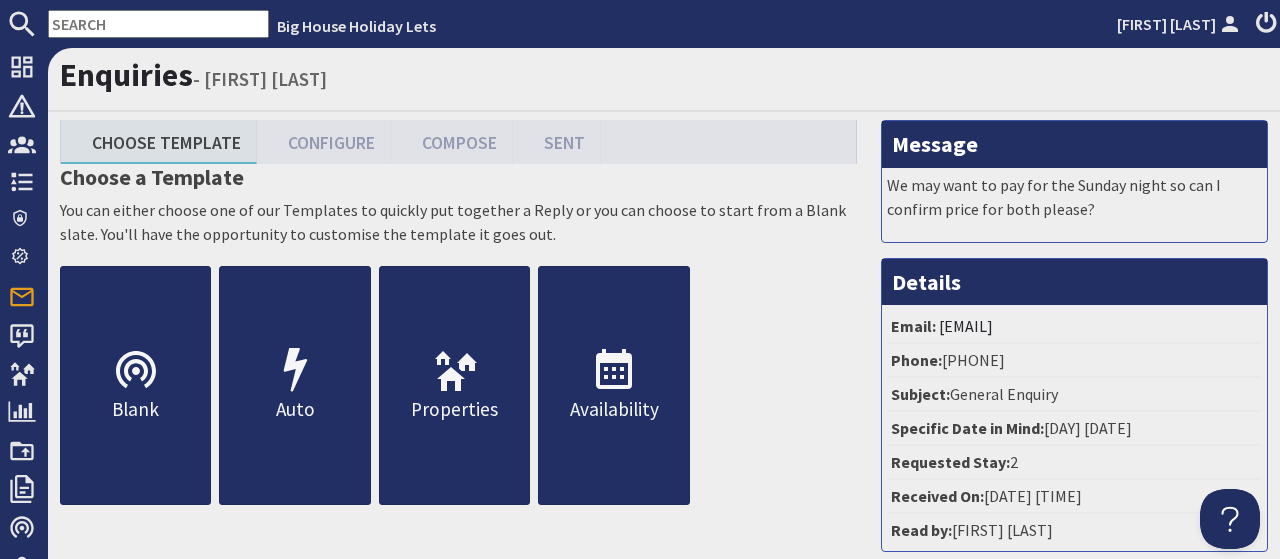scroll, scrollTop: 0, scrollLeft: 0, axis: both 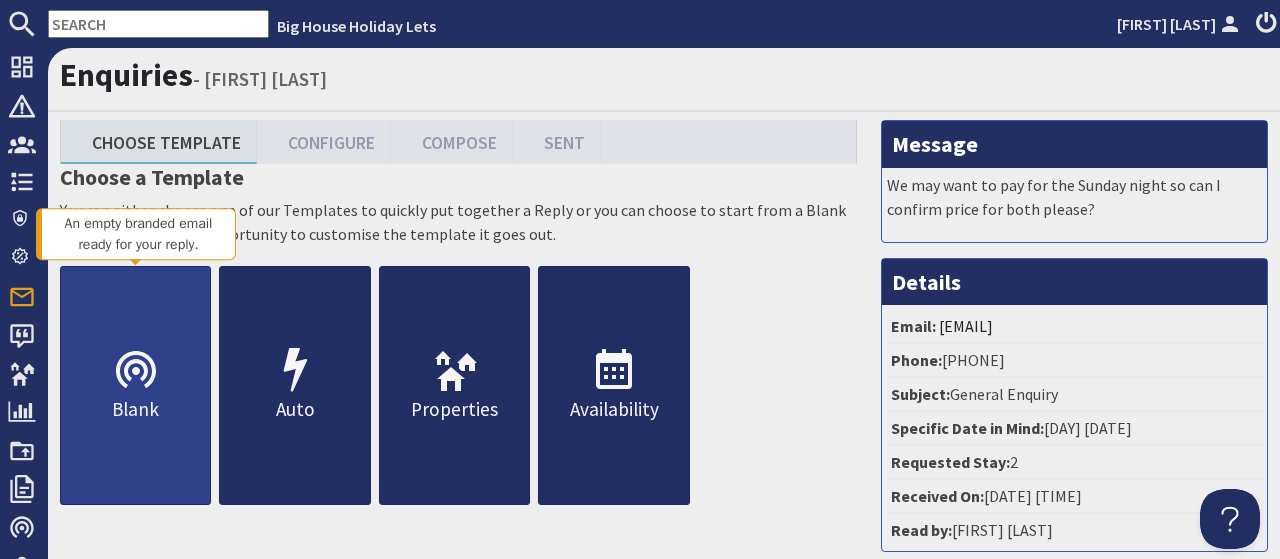click 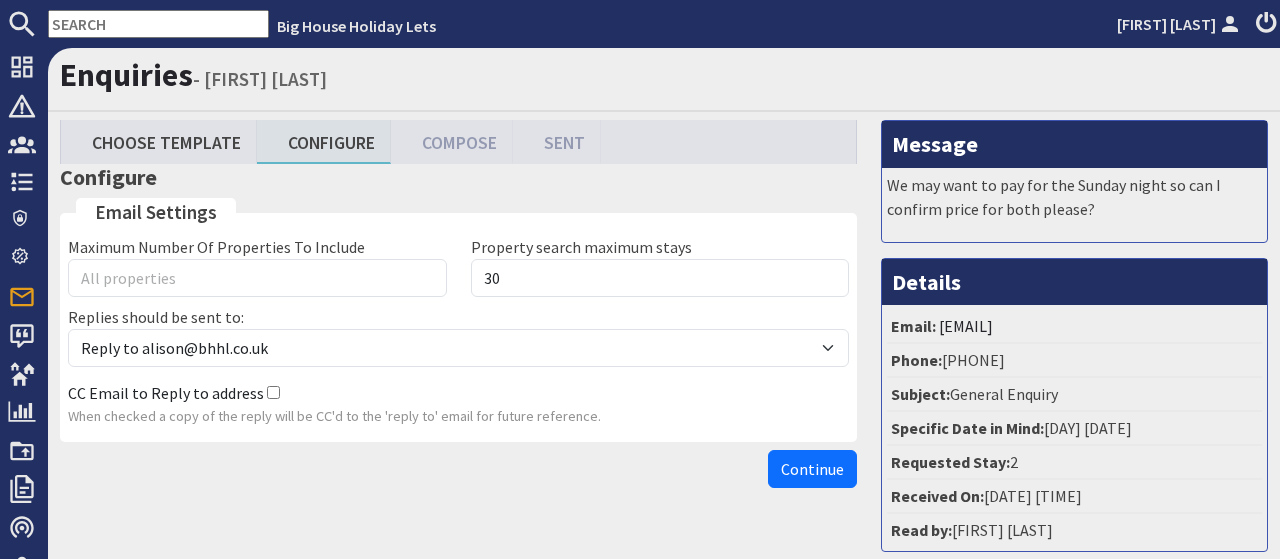 scroll, scrollTop: 0, scrollLeft: 0, axis: both 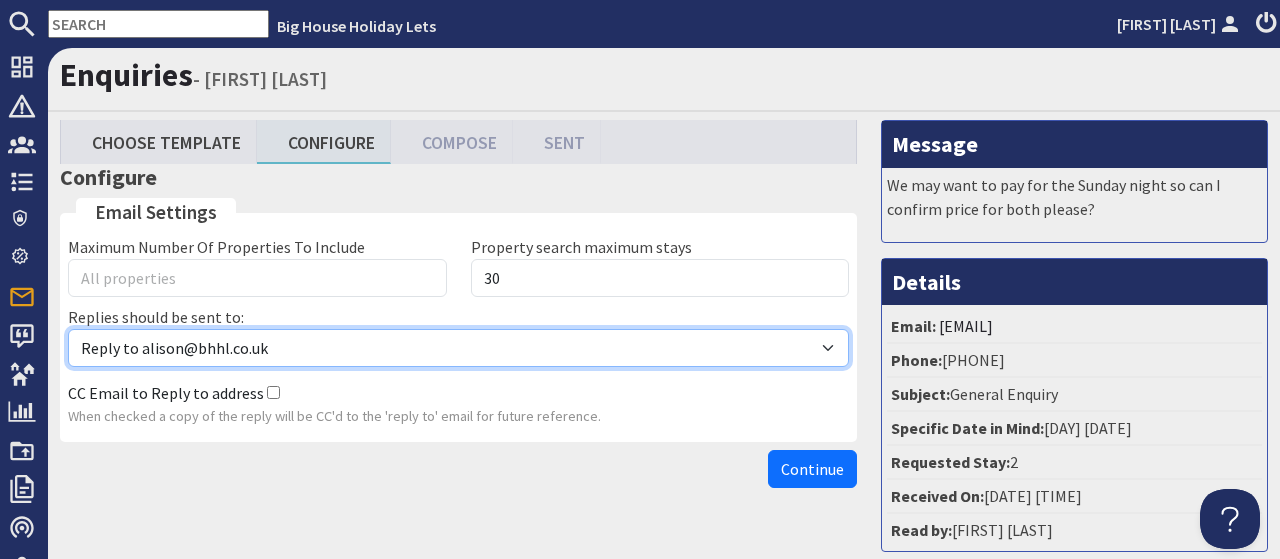 click on "Reply to [EMAIL]
Reply to [EMAIL]" at bounding box center [458, 348] 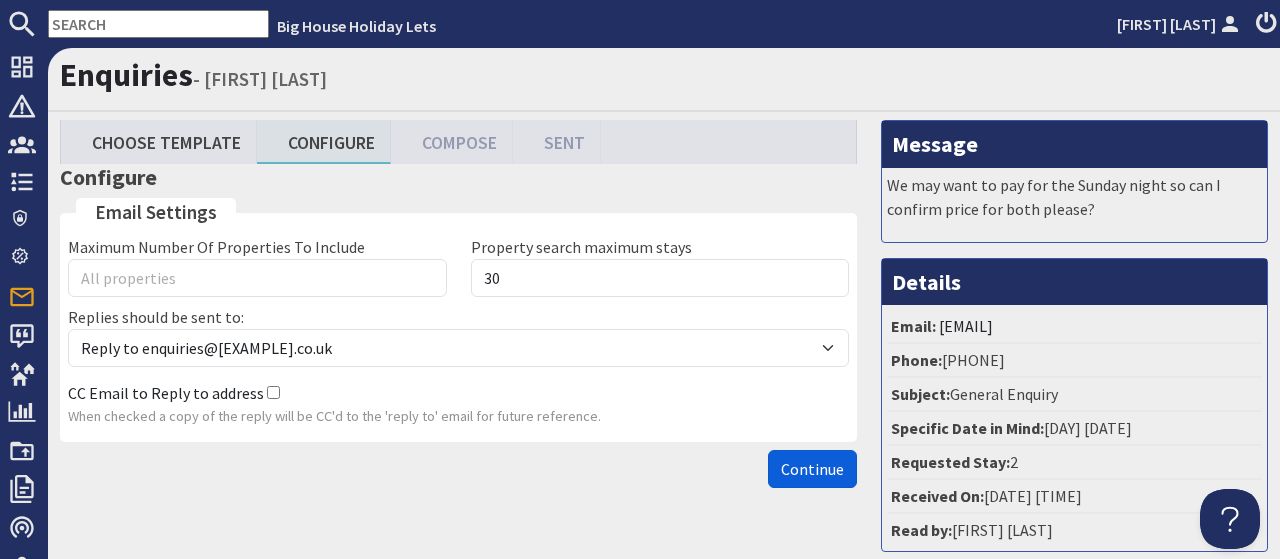 click on "Continue" at bounding box center [812, 469] 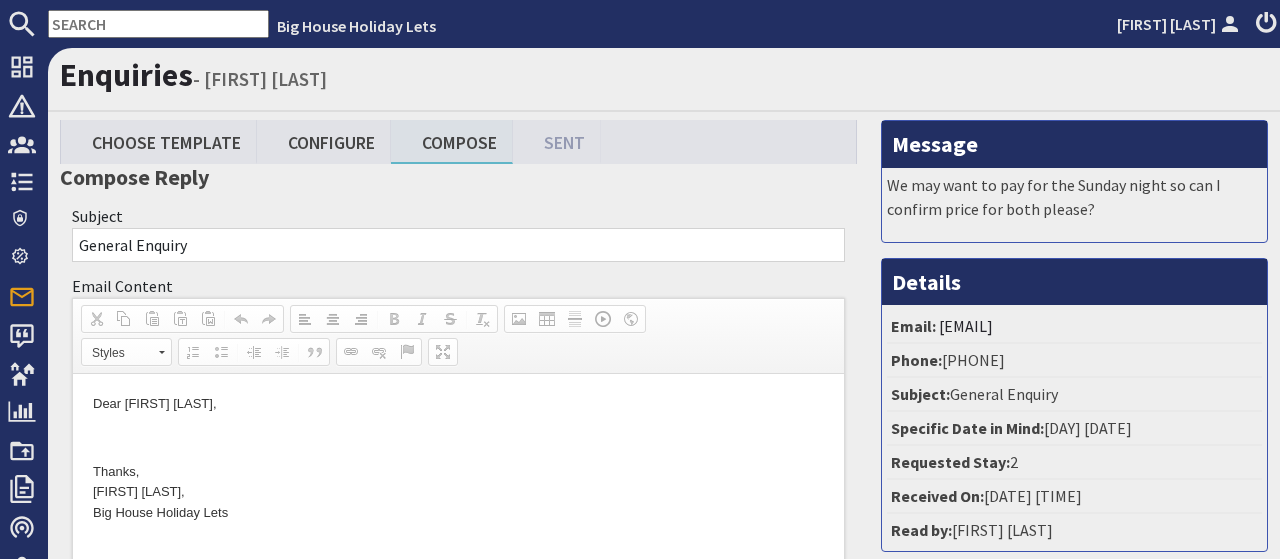 scroll, scrollTop: 0, scrollLeft: 0, axis: both 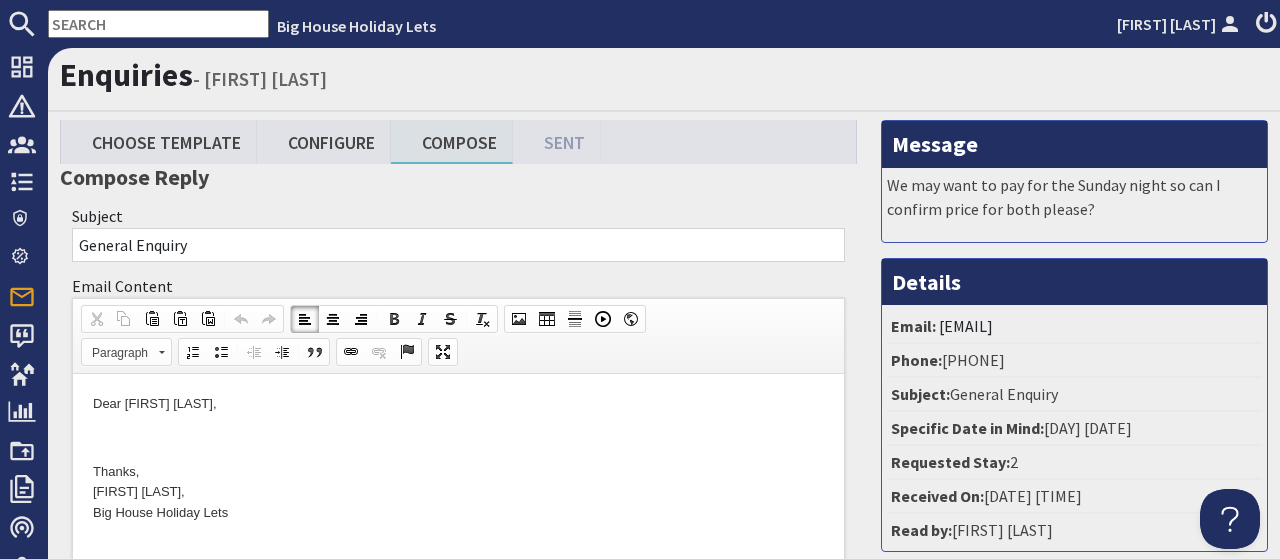 click at bounding box center [458, 438] 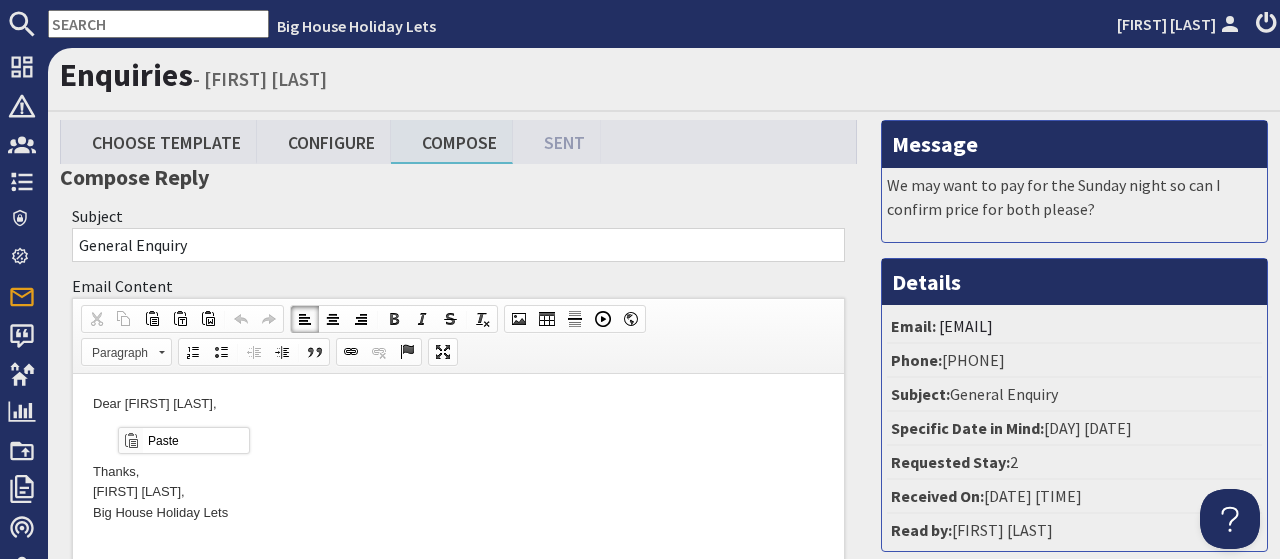 scroll, scrollTop: 0, scrollLeft: 0, axis: both 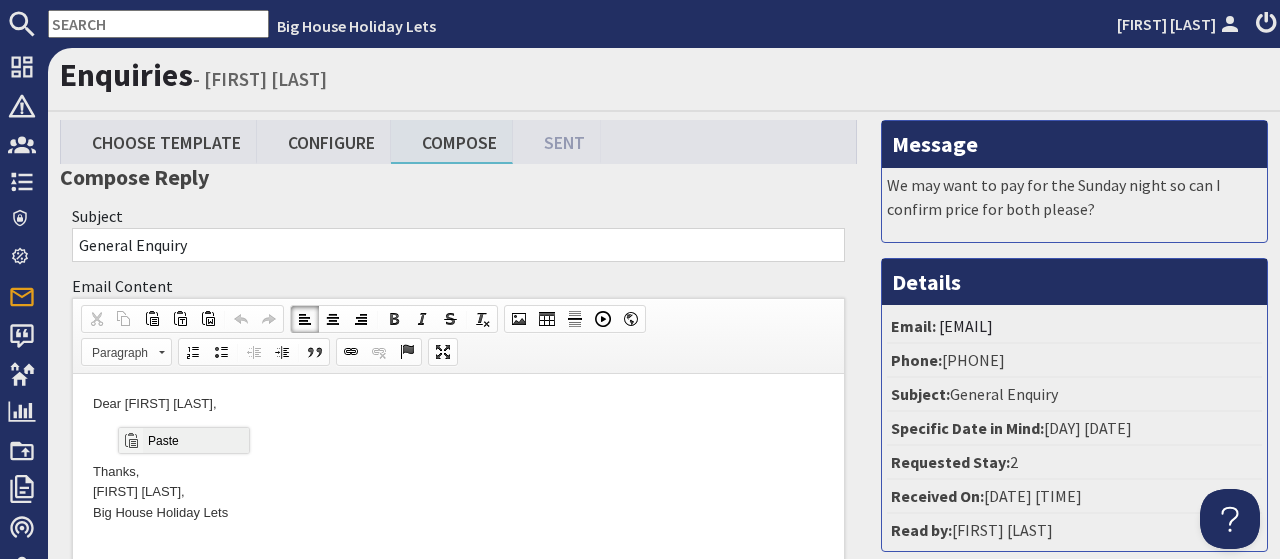 click on "Paste" at bounding box center [195, 440] 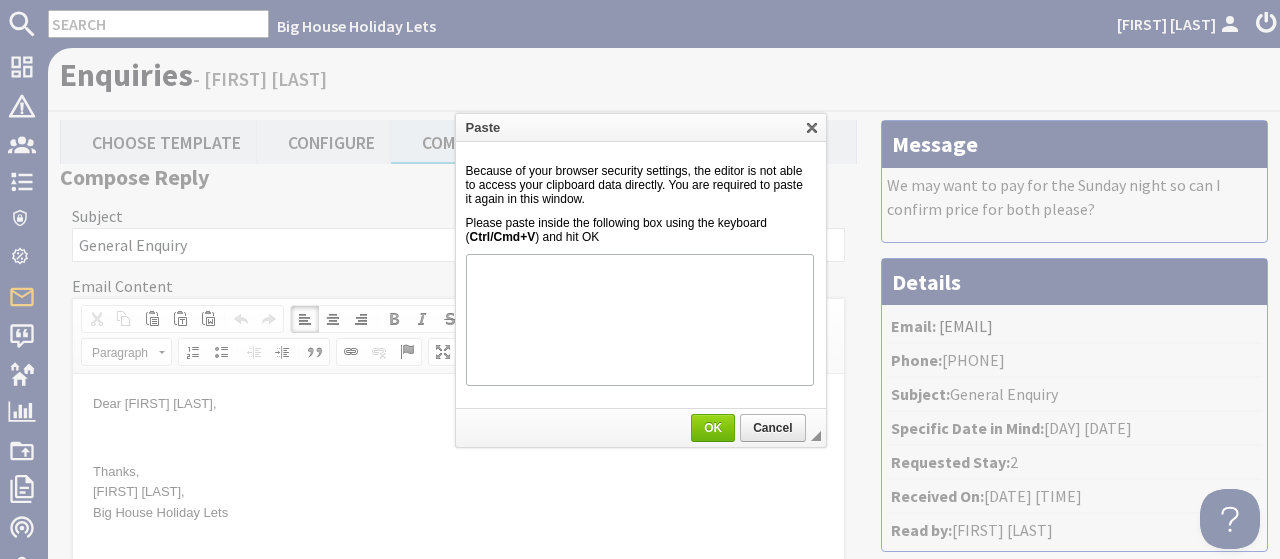 scroll, scrollTop: 0, scrollLeft: 0, axis: both 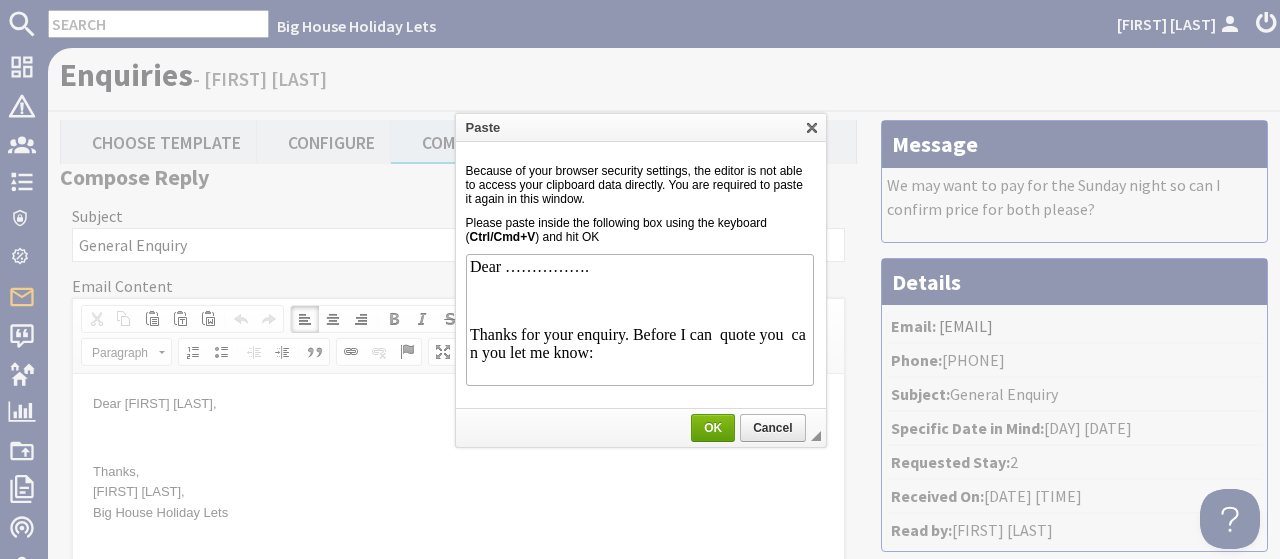 drag, startPoint x: 710, startPoint y: 421, endPoint x: 299, endPoint y: 4, distance: 585.4998 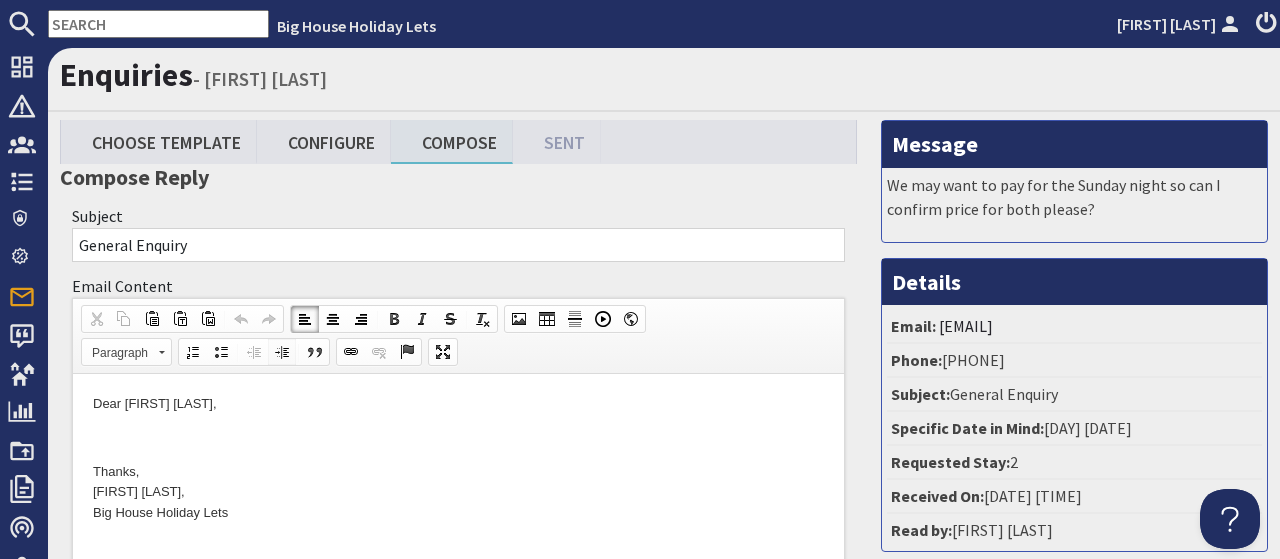 scroll, scrollTop: 13, scrollLeft: 0, axis: vertical 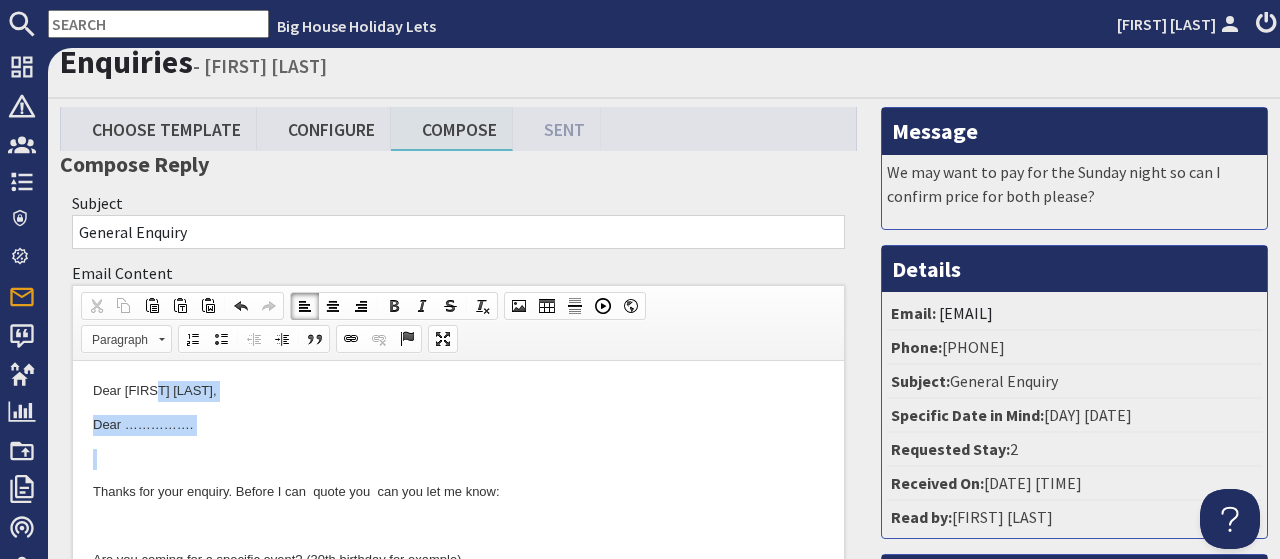 drag, startPoint x: 155, startPoint y: 386, endPoint x: 218, endPoint y: 443, distance: 84.95882 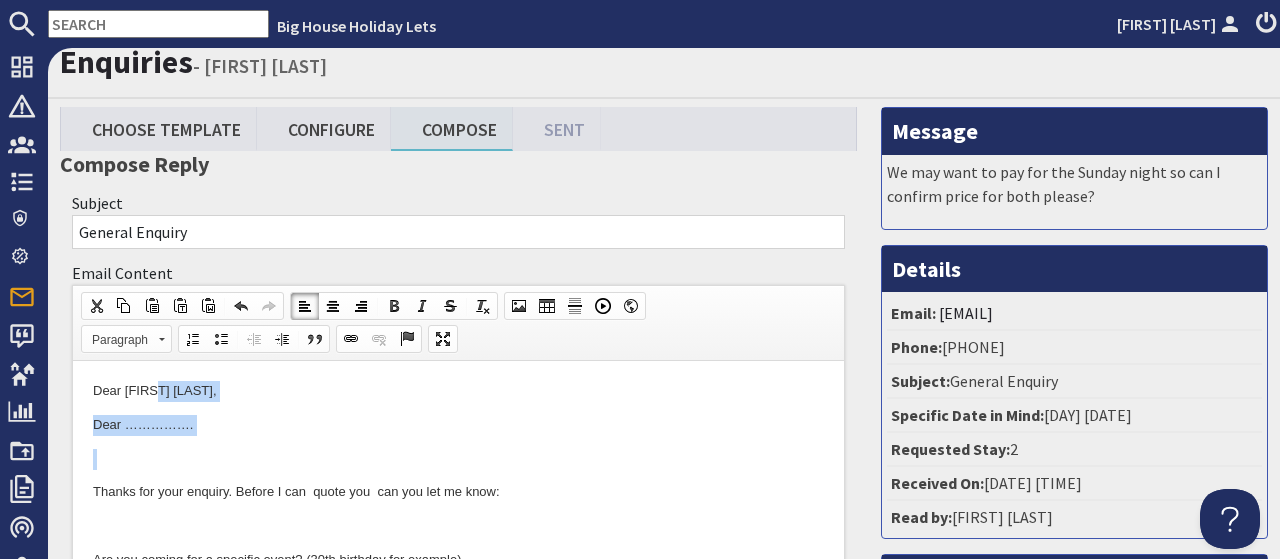 type 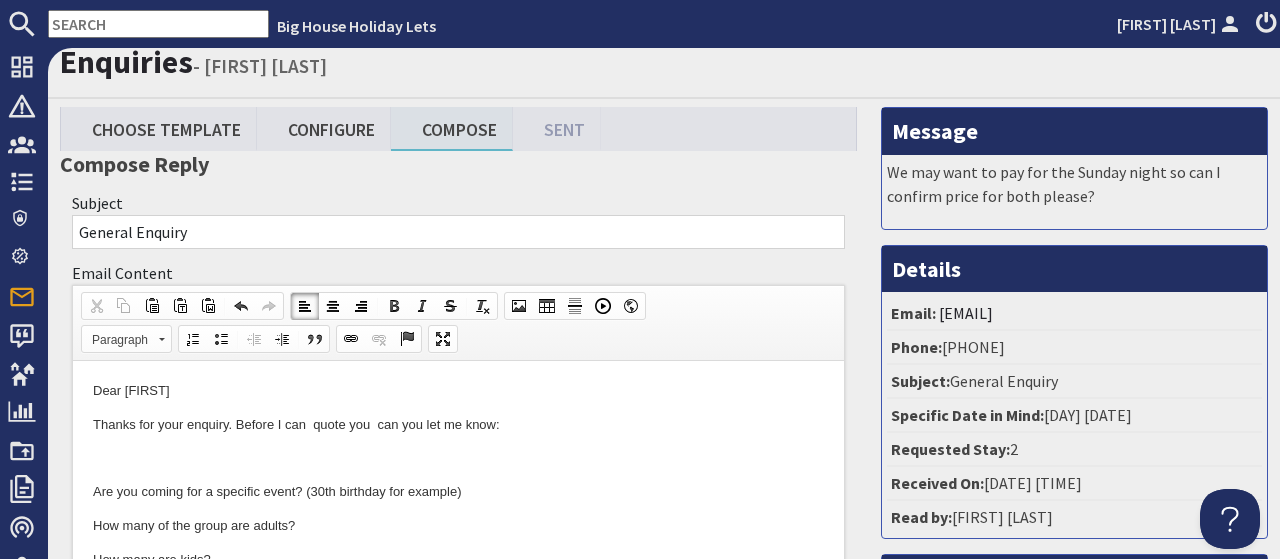 click on "Dear [FIRST] Thanks for your enquiry. Before I can quote you can you let me know: Are you coming for a specific event? (30th birthday for example) How many of the group are adults? How many are kids? How many pets (if any)? Are you a single sex group? What is the approximate age spread of the group? If you let me have that info I can send you a quote Thanks, [FIRST] [LAST], Big House Holiday Lets" at bounding box center [458, 632] 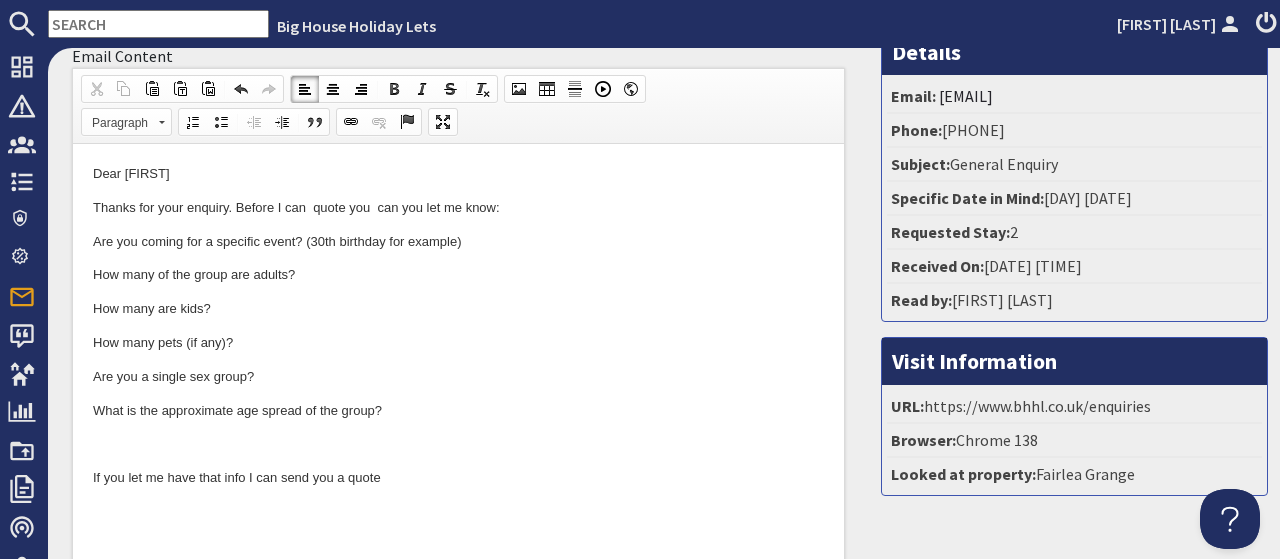 scroll, scrollTop: 323, scrollLeft: 0, axis: vertical 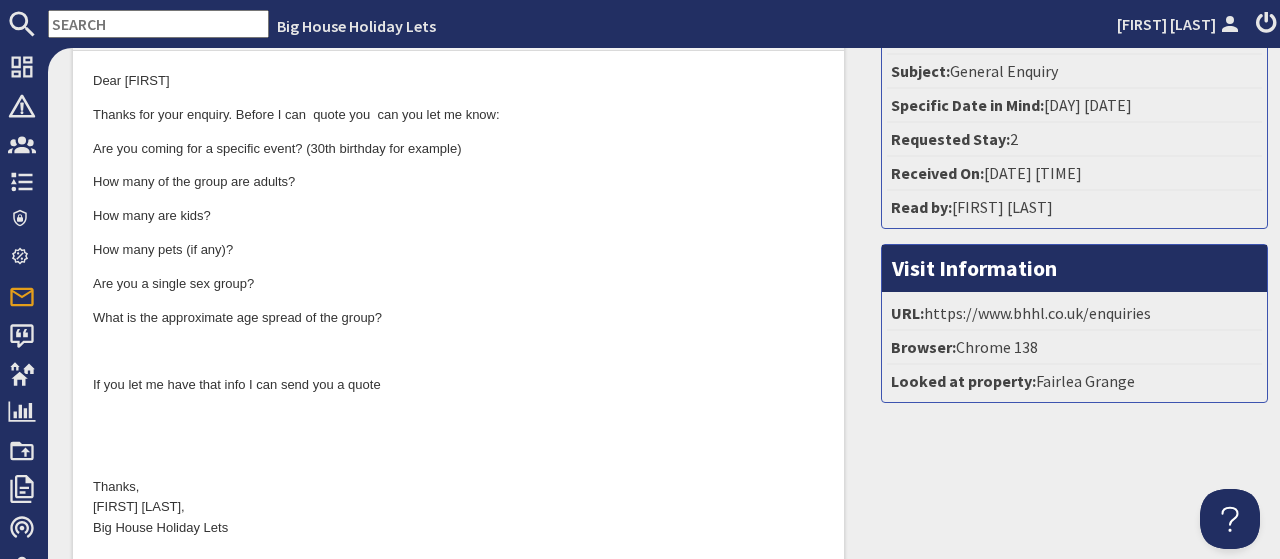 click on "Dear [FIRST] Thanks for your enquiry. Before I can quote you can you let me know: Are you coming for a specific event? (30th birthday for example) How many of the group are adults? How many are kids? How many pets (if any)? Are you a single sex group? What is the approximate age spread of the group? If you let me have that info I can send you a quote Thanks, [FIRST] [LAST], Big House Holiday Lets" at bounding box center (458, 305) 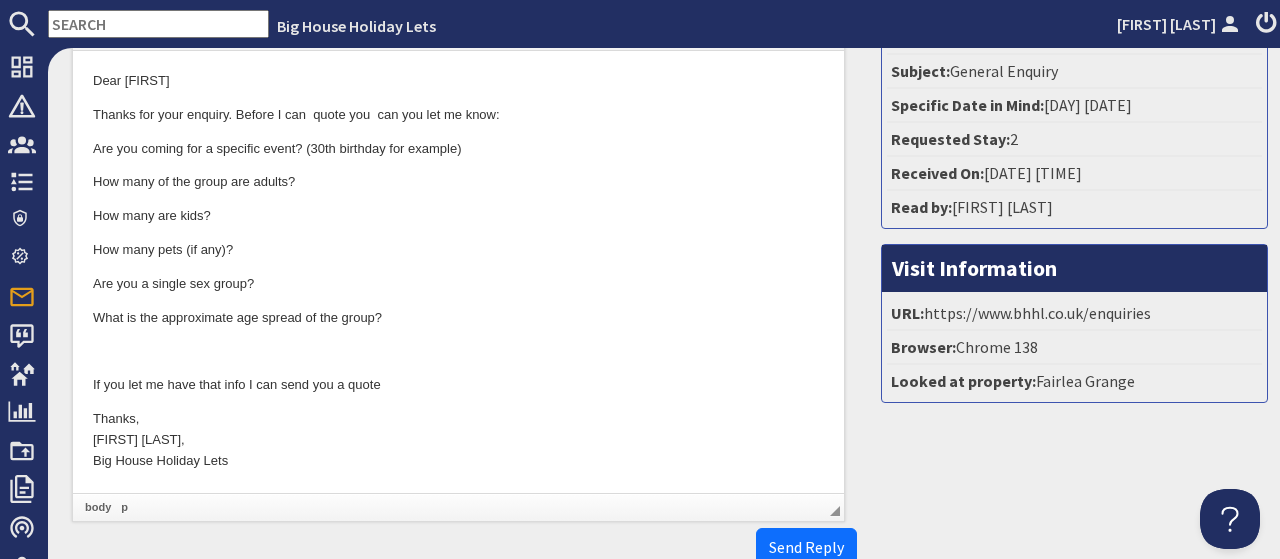 scroll, scrollTop: 385, scrollLeft: 0, axis: vertical 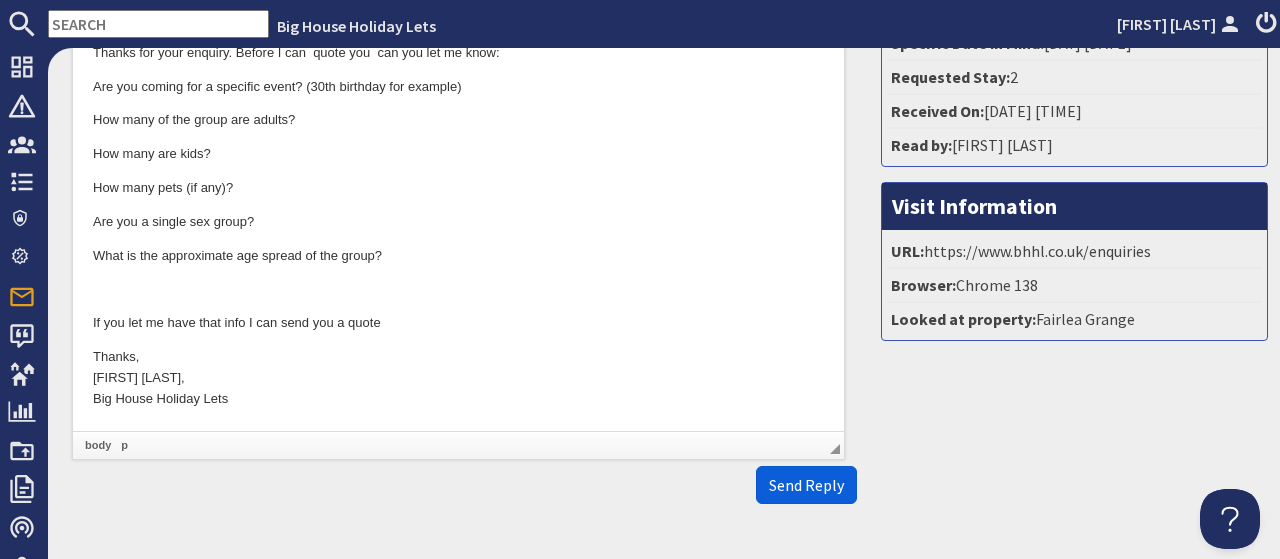 click on "Send Reply" at bounding box center [806, 485] 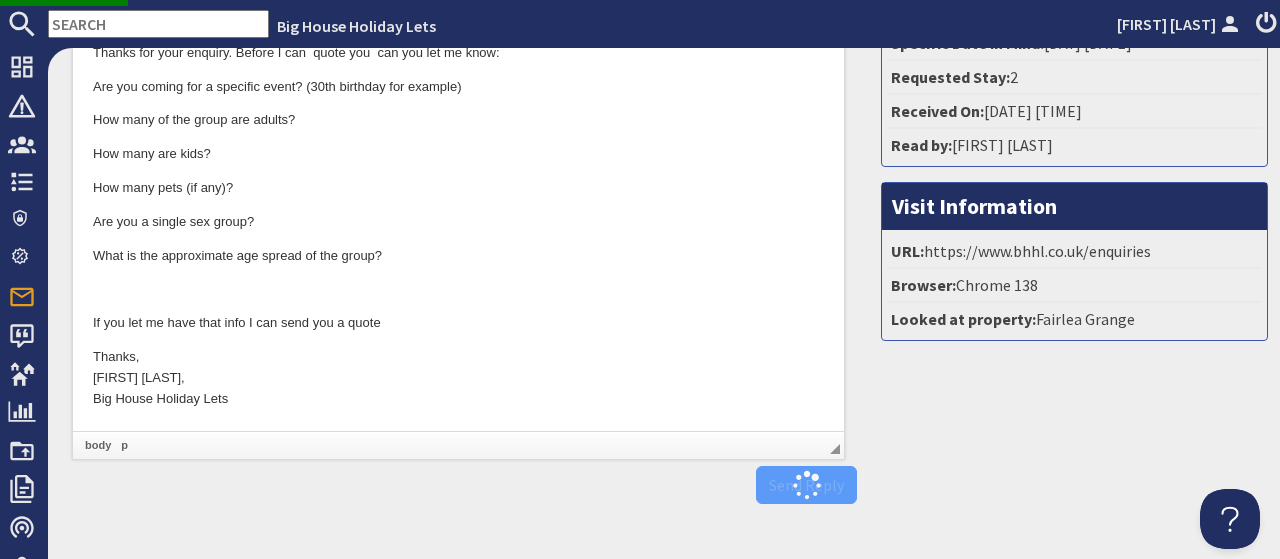 scroll, scrollTop: 0, scrollLeft: 0, axis: both 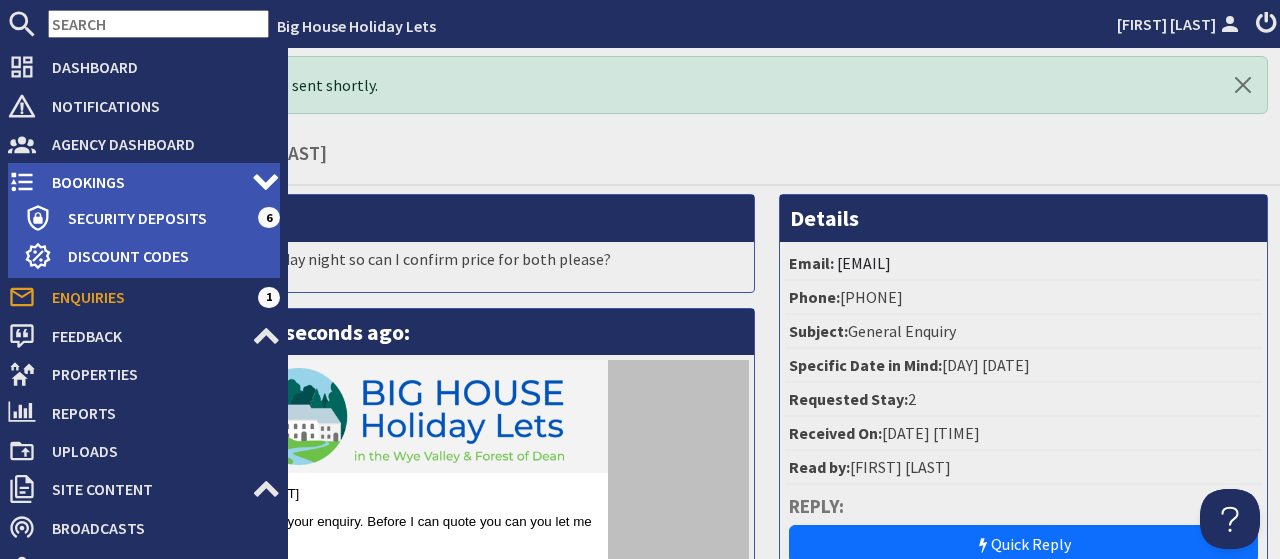 click on "Bookings" at bounding box center [144, 182] 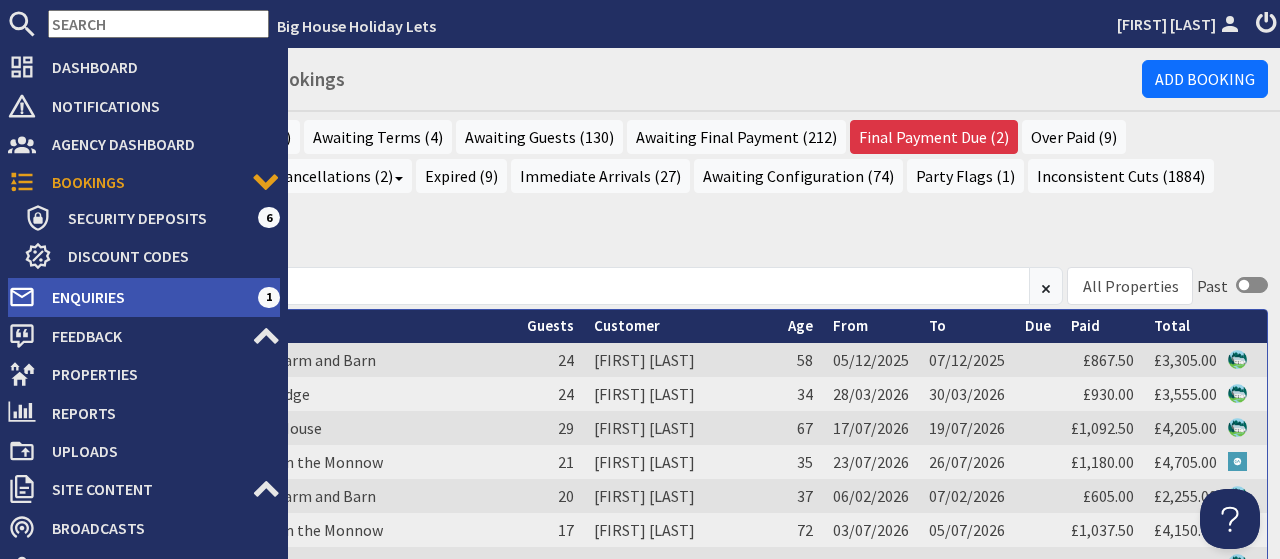 scroll, scrollTop: 0, scrollLeft: 0, axis: both 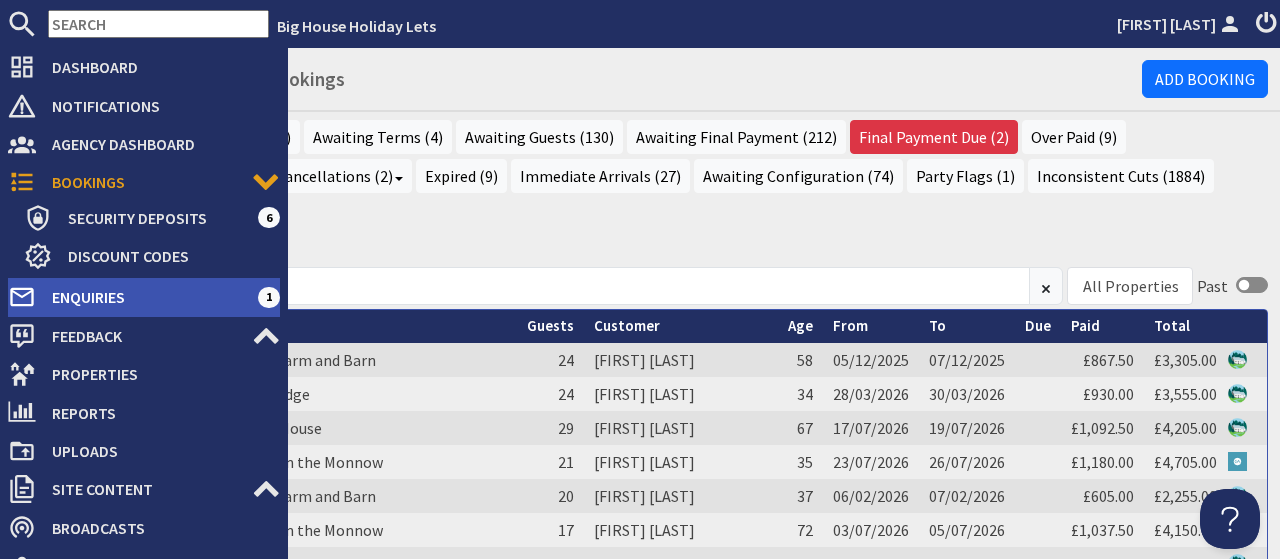 click on "Enquiries" at bounding box center (147, 297) 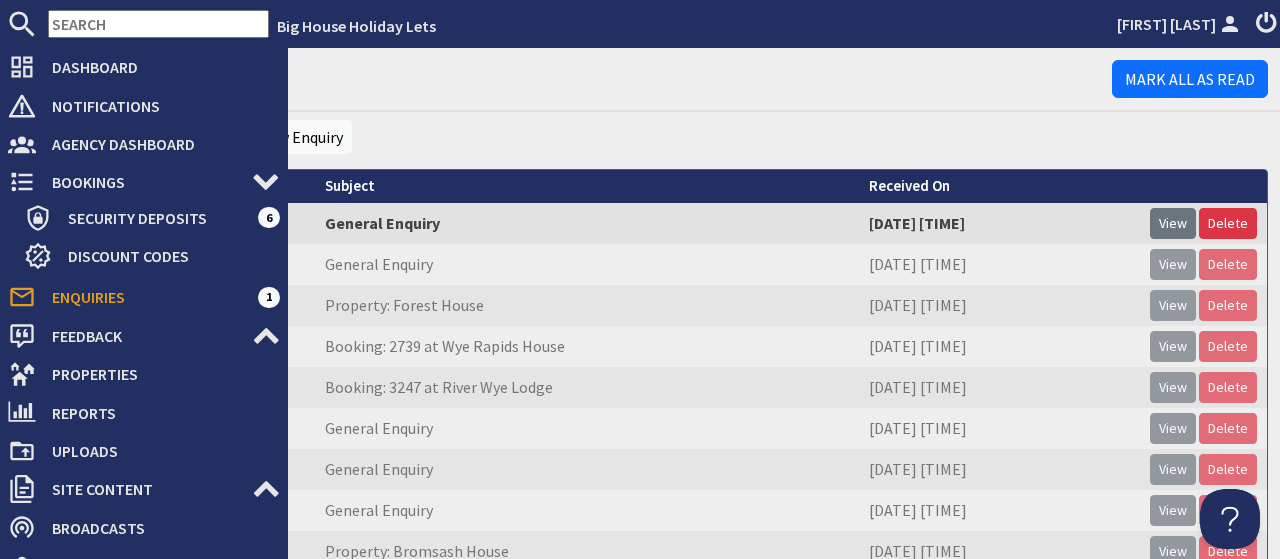 scroll, scrollTop: 0, scrollLeft: 0, axis: both 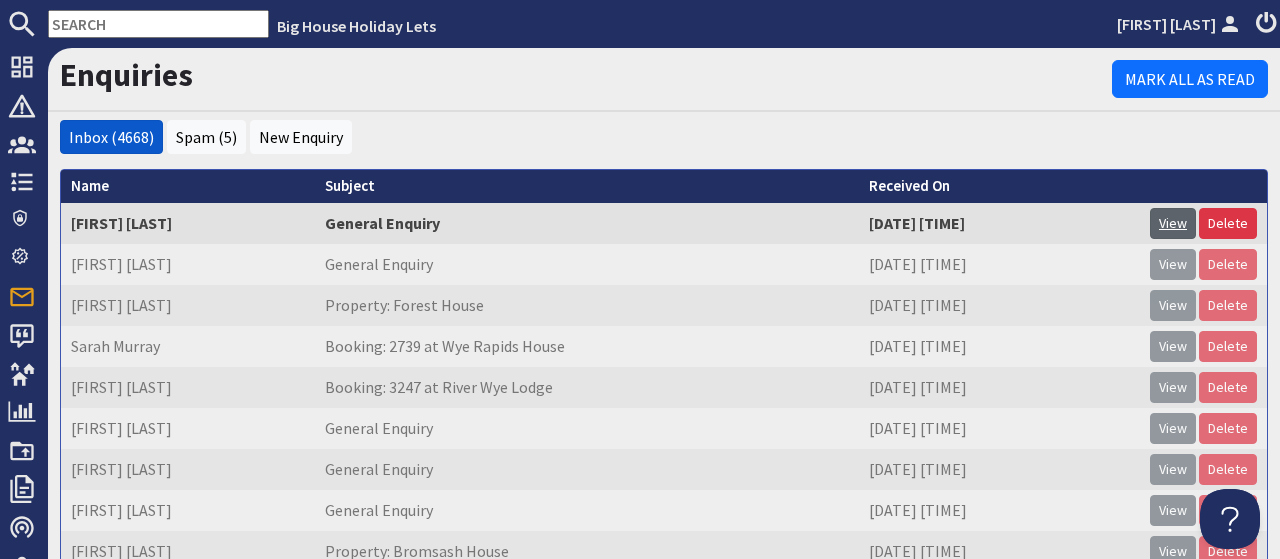 click on "View" at bounding box center [1173, 223] 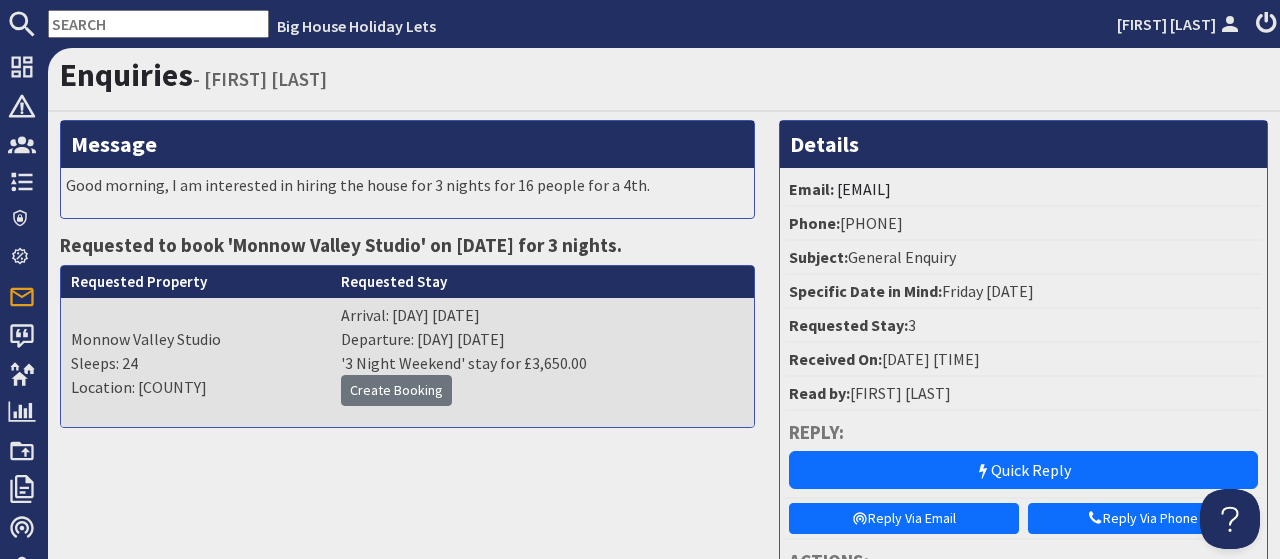 scroll, scrollTop: 0, scrollLeft: 0, axis: both 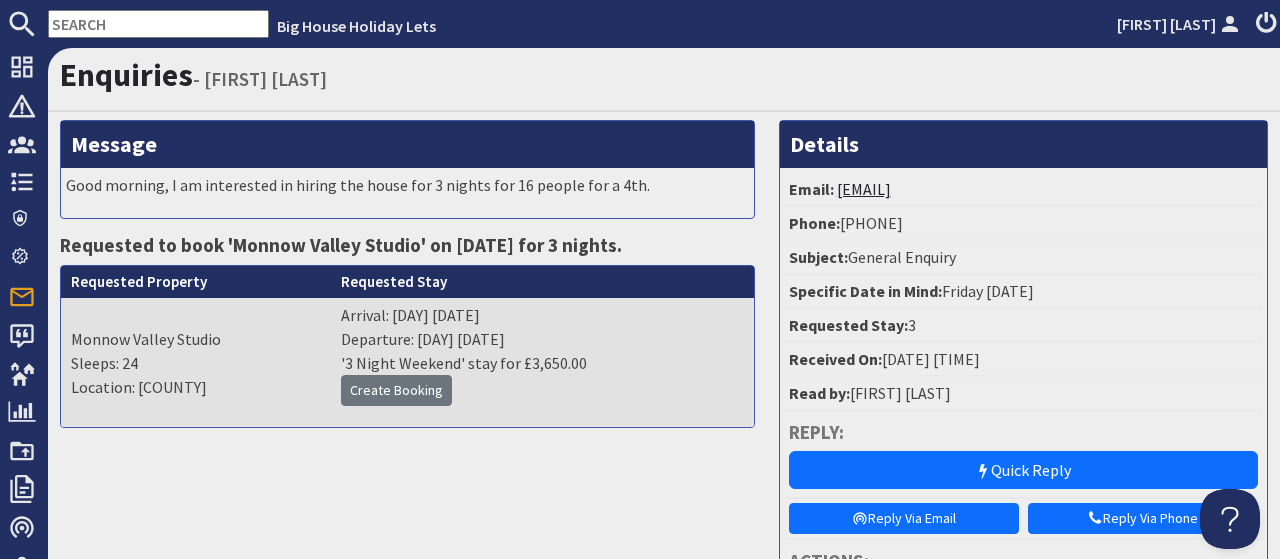 drag, startPoint x: 1031, startPoint y: 194, endPoint x: 839, endPoint y: 190, distance: 192.04166 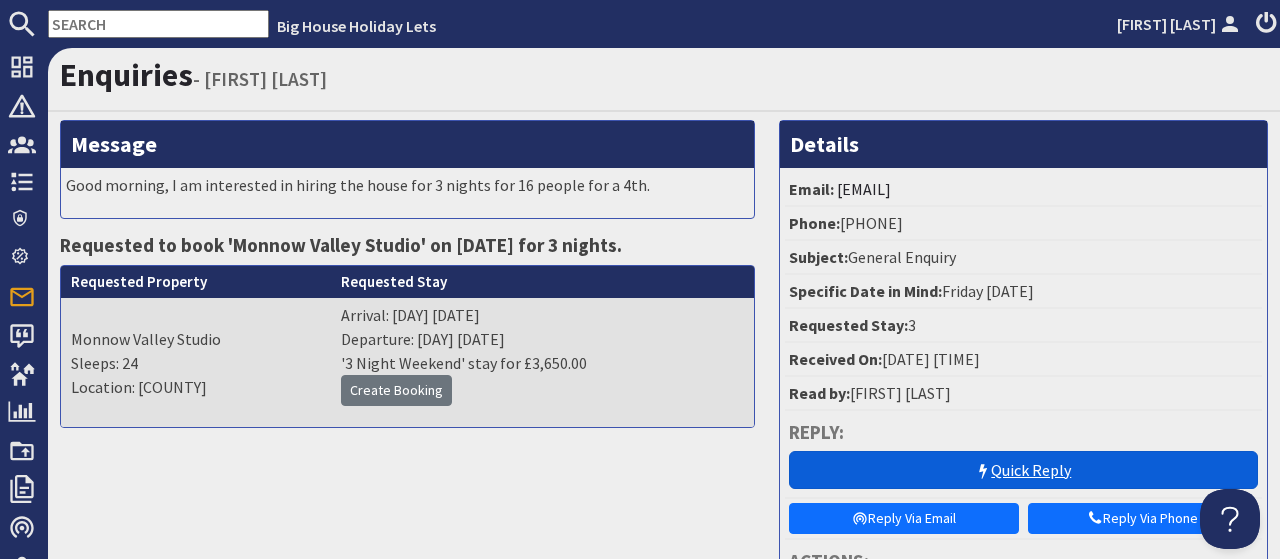 click on "Quick Reply" at bounding box center (1023, 470) 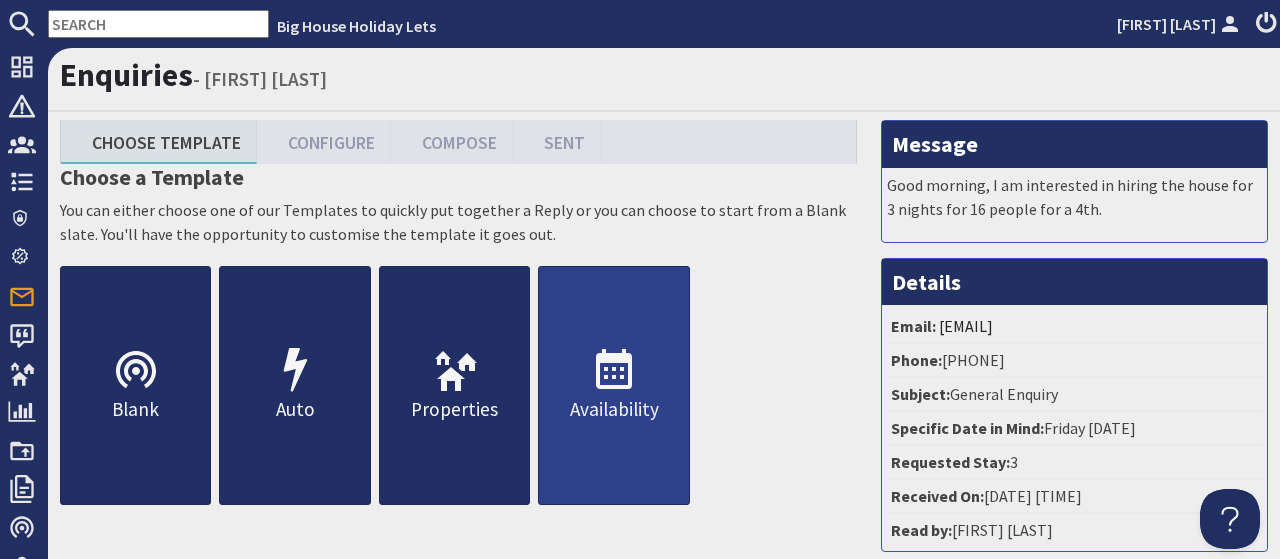 scroll, scrollTop: 0, scrollLeft: 0, axis: both 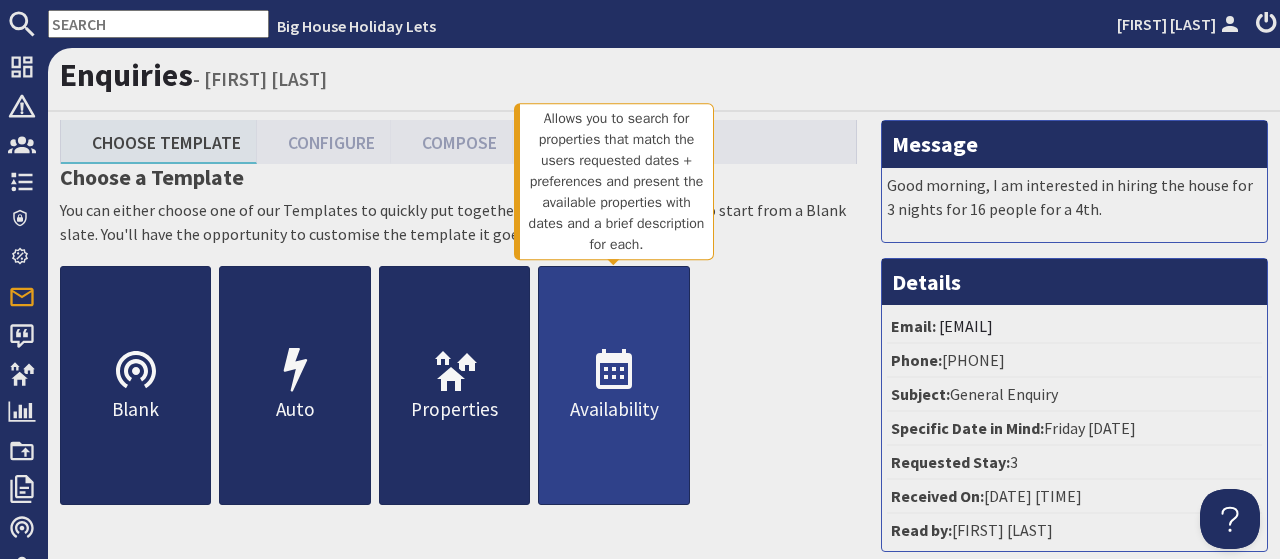 click 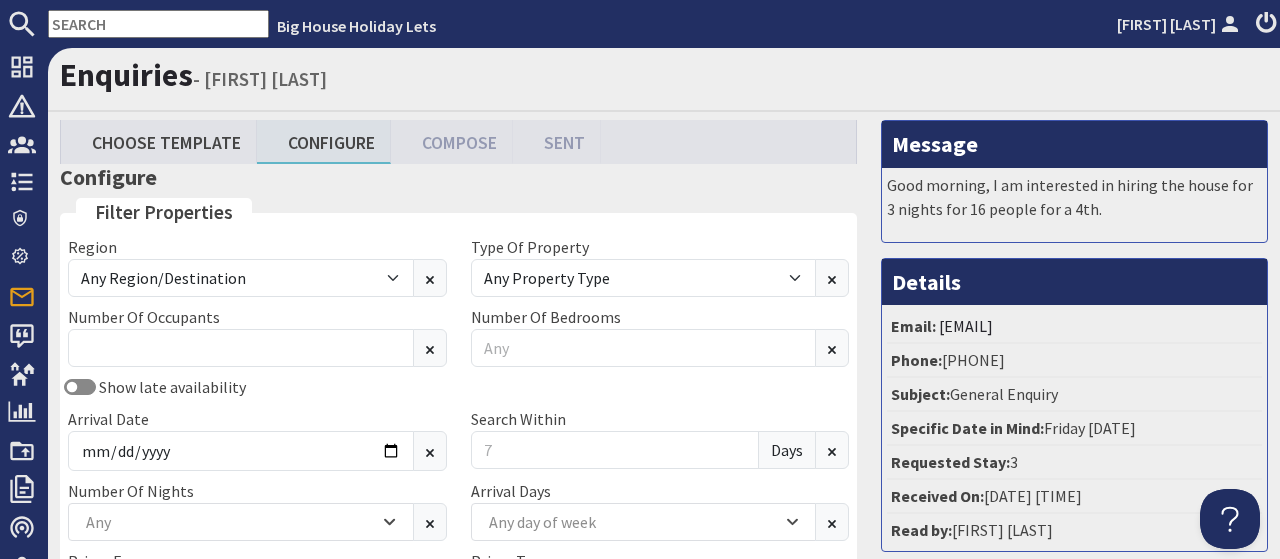 scroll, scrollTop: 0, scrollLeft: 0, axis: both 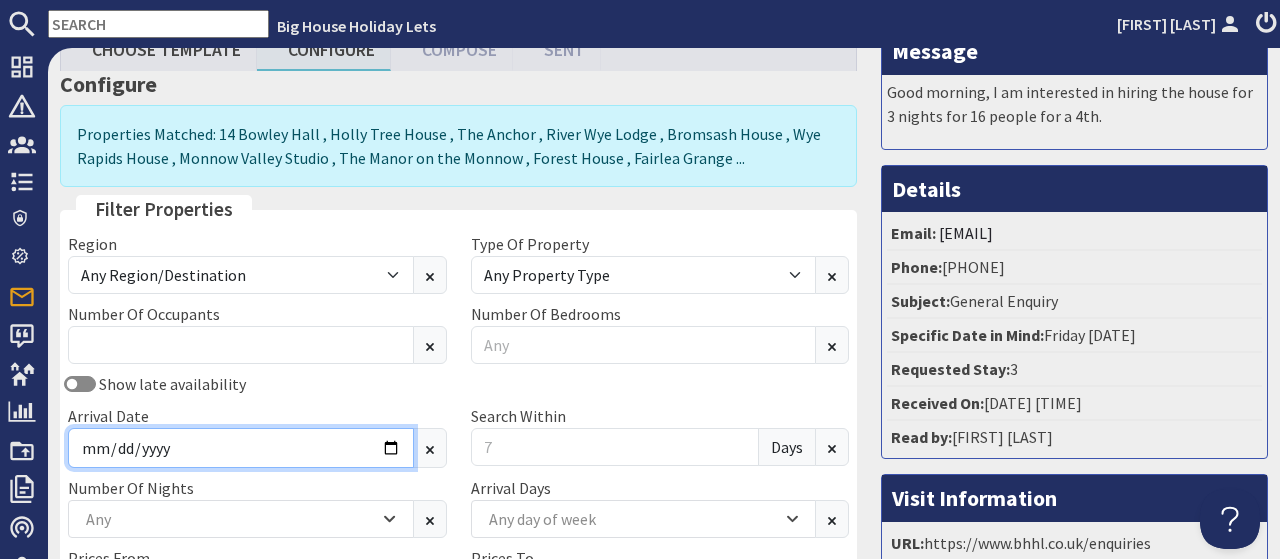 click on "Arrival Date" at bounding box center [241, 448] 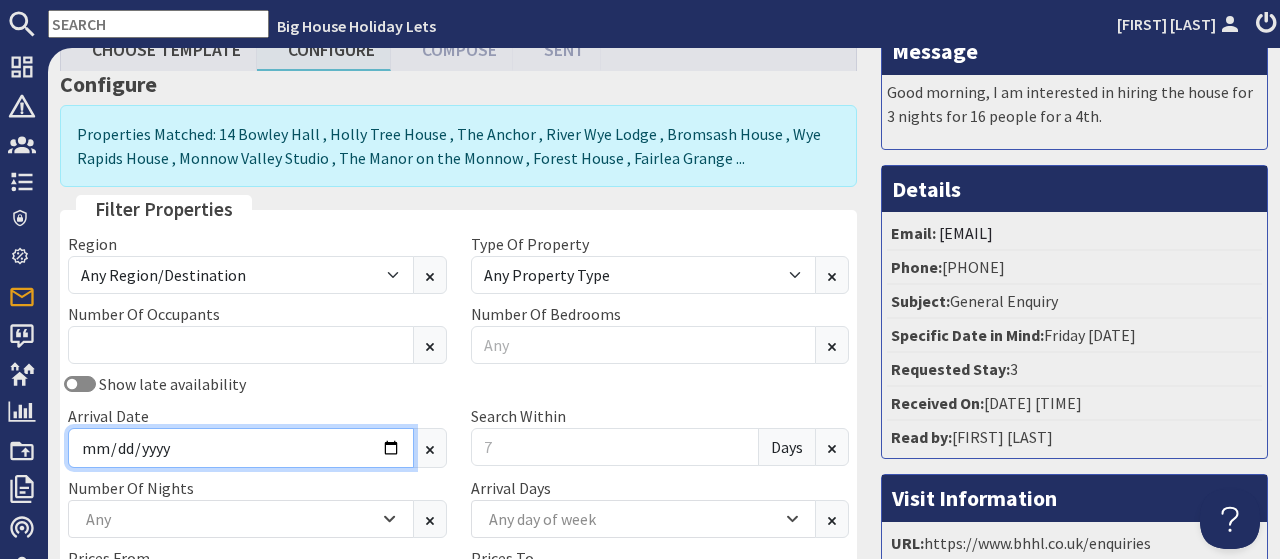 type on "[DATE]" 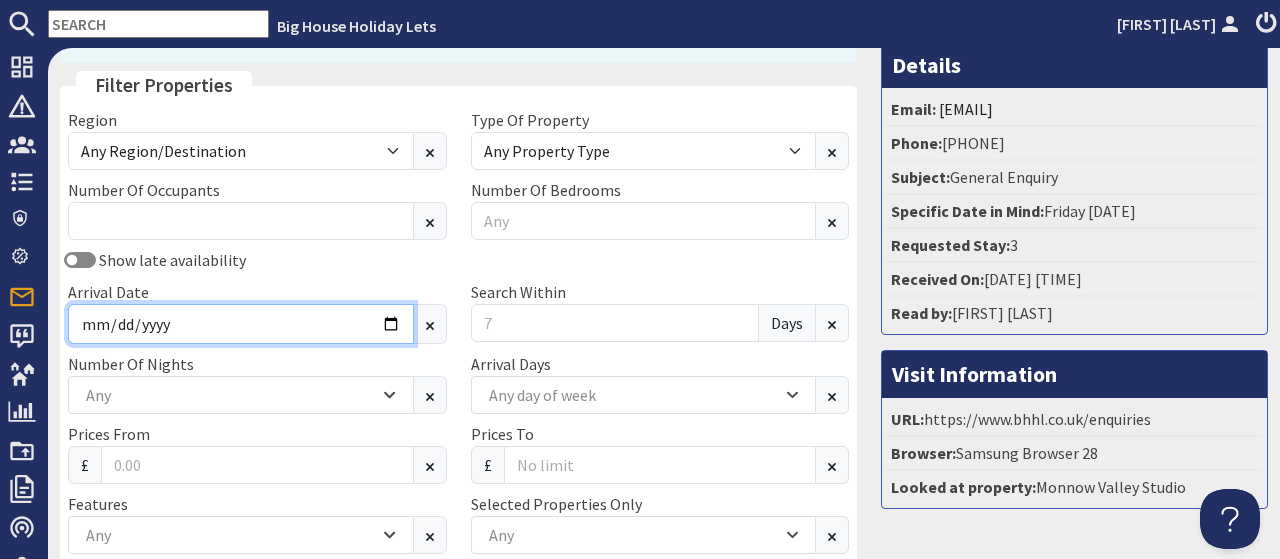 scroll, scrollTop: 240, scrollLeft: 0, axis: vertical 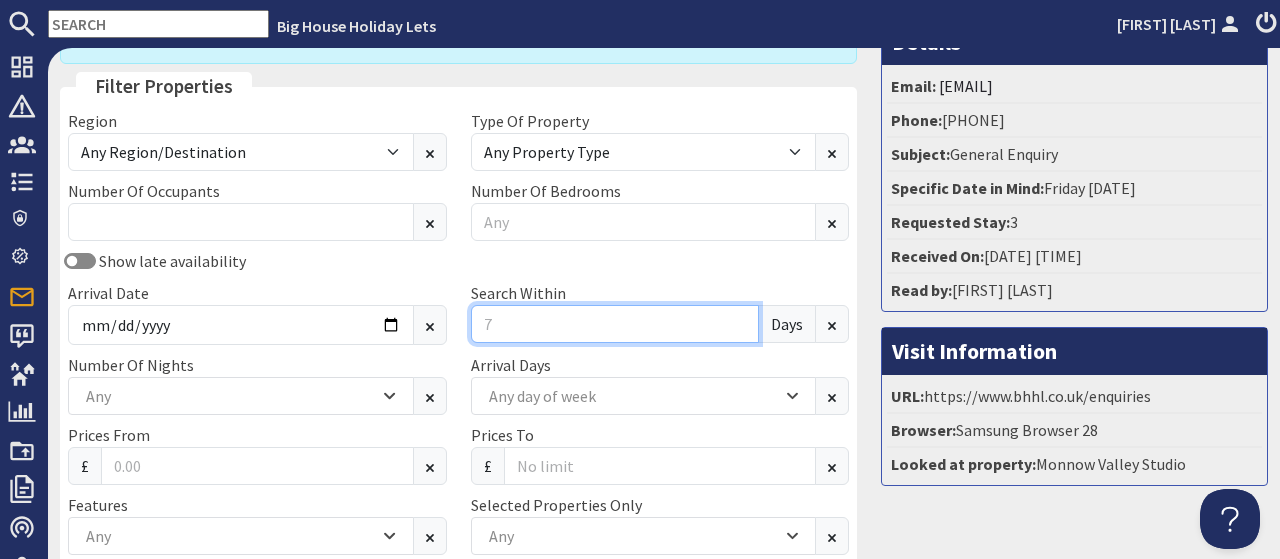 click on "Search Within" at bounding box center [615, 324] 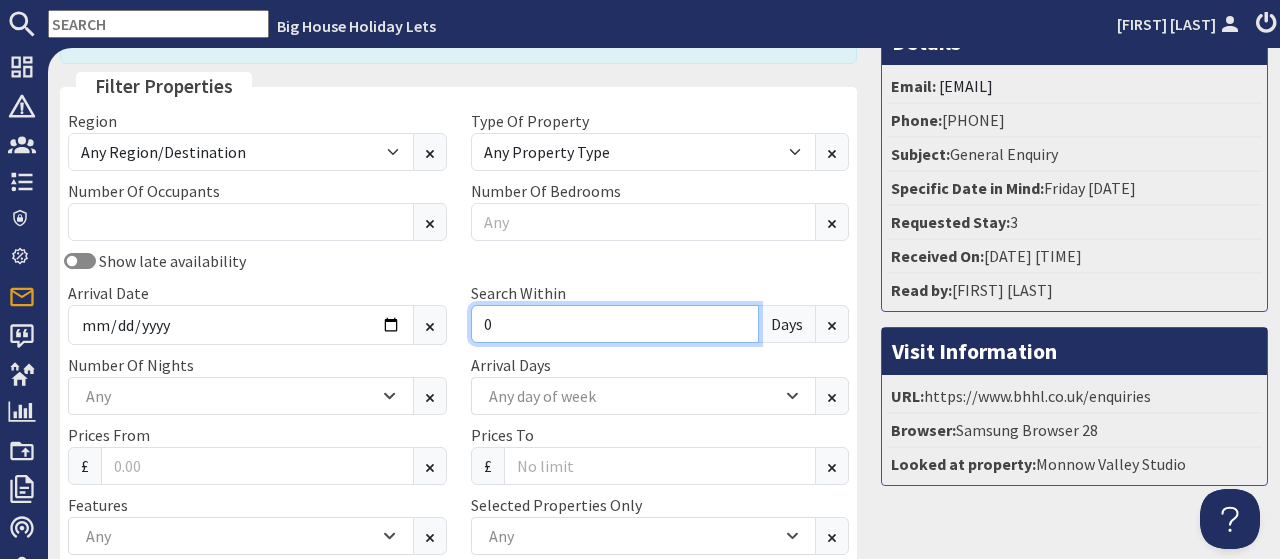 type on "0" 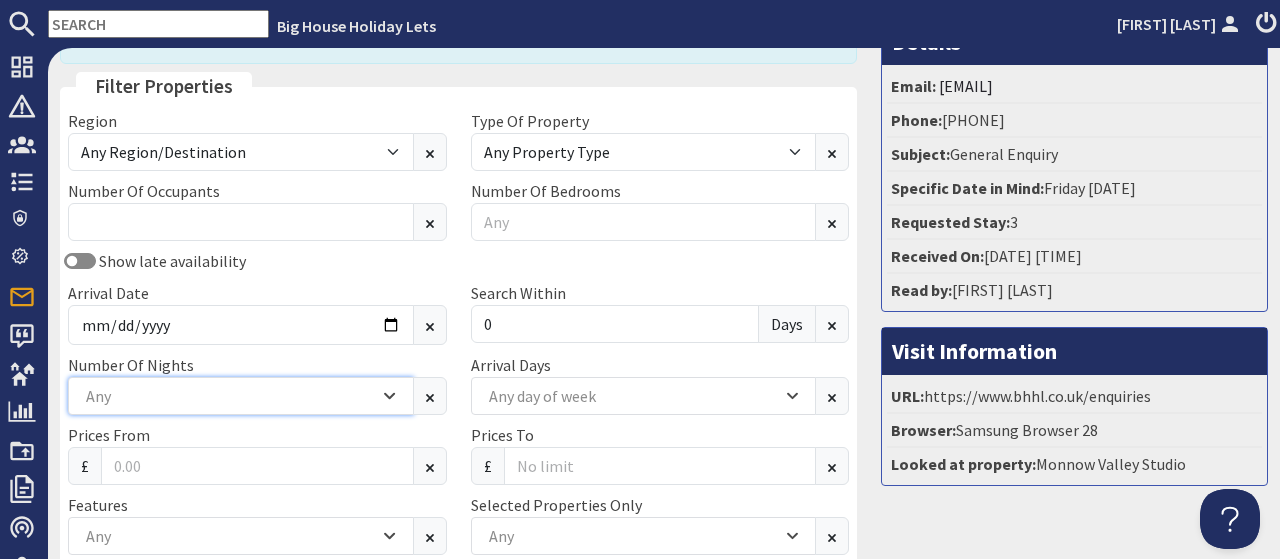 click on "Any" at bounding box center (230, 396) 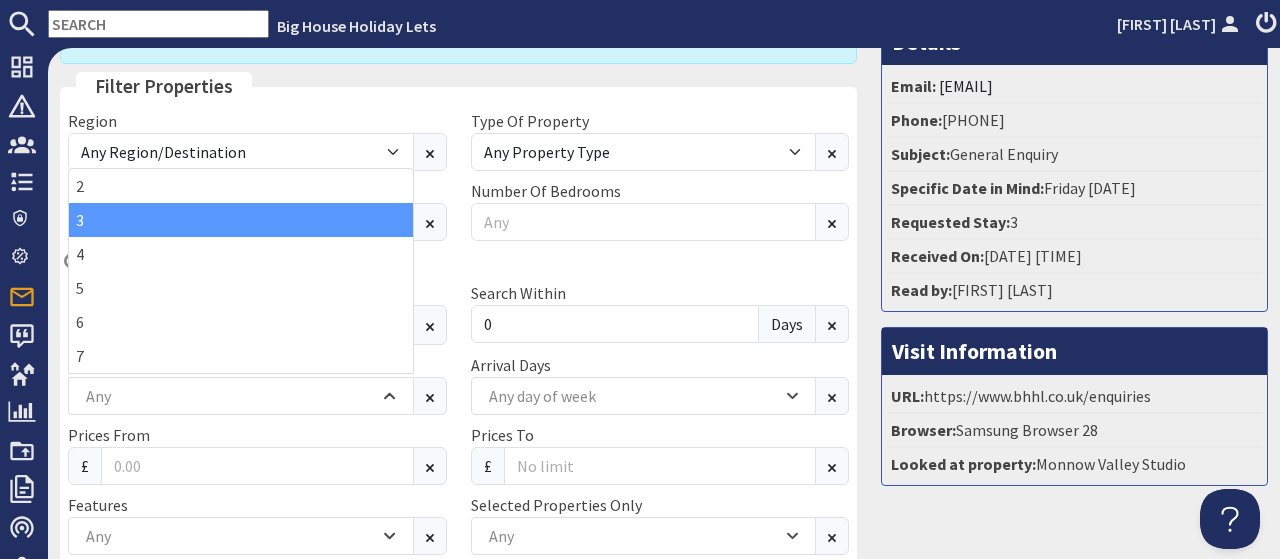 click on "3" at bounding box center (241, 220) 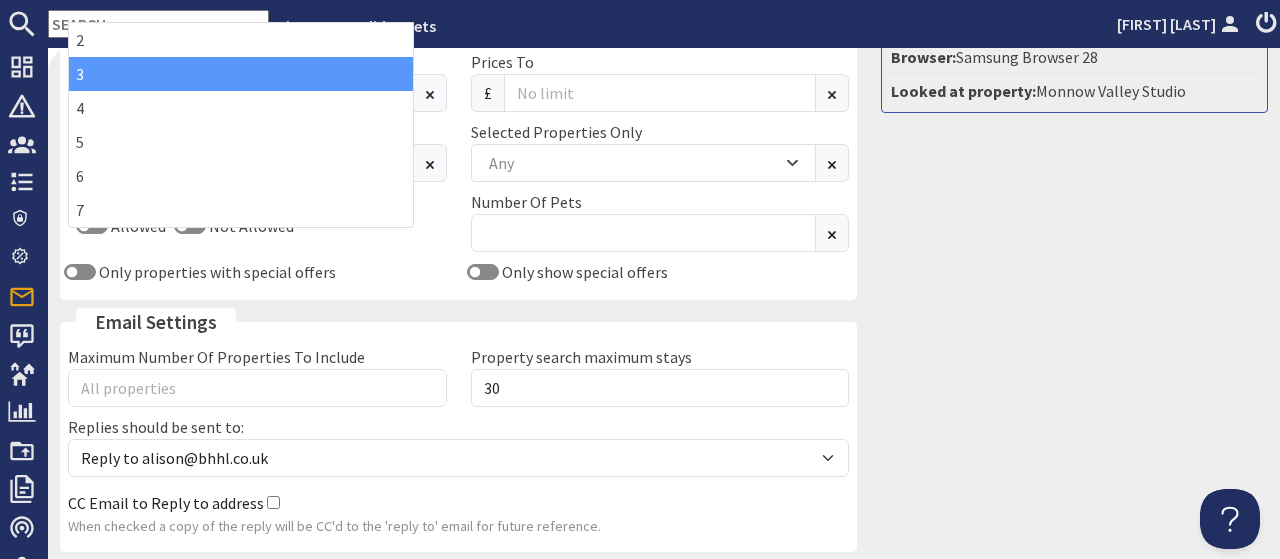 scroll, scrollTop: 737, scrollLeft: 0, axis: vertical 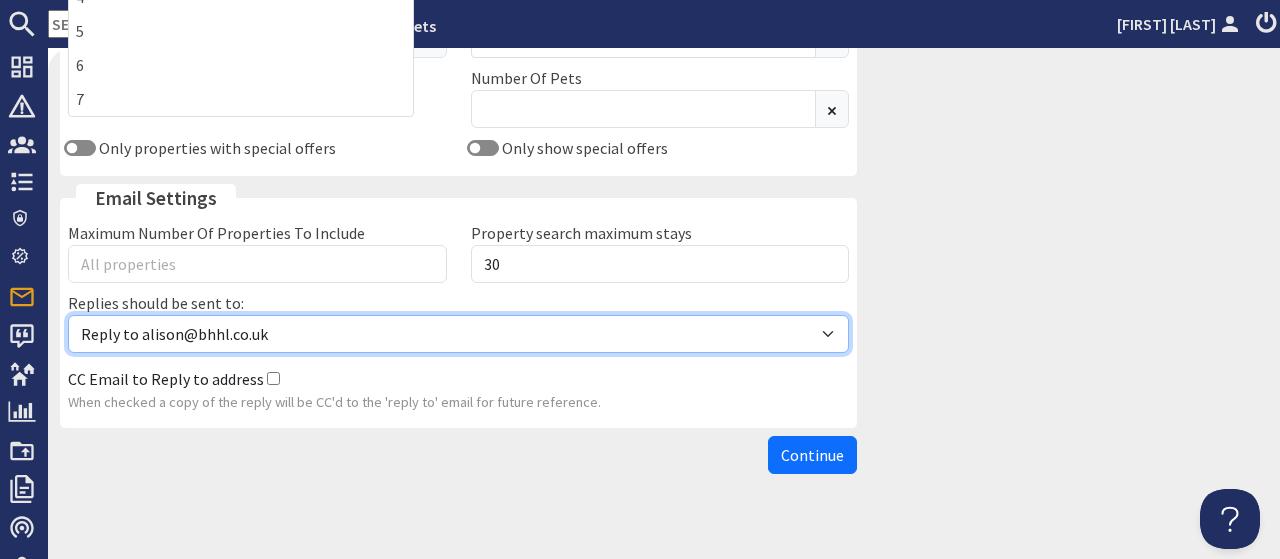 click on "Reply to [EMAIL]
Reply to [EMAIL]" at bounding box center [458, 334] 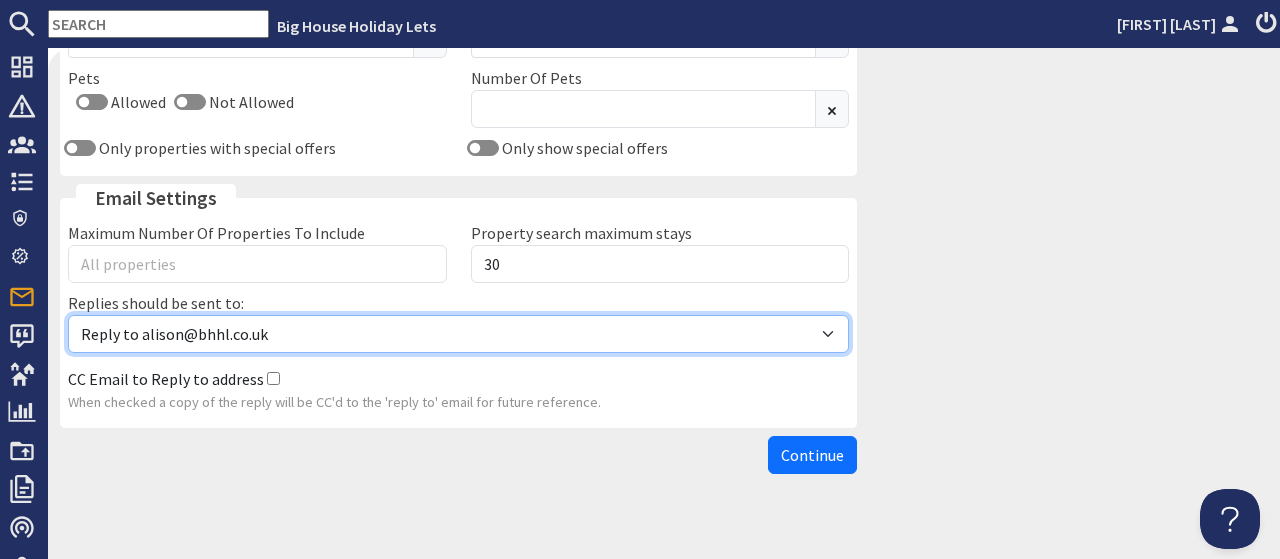 select on "reply_to_composer" 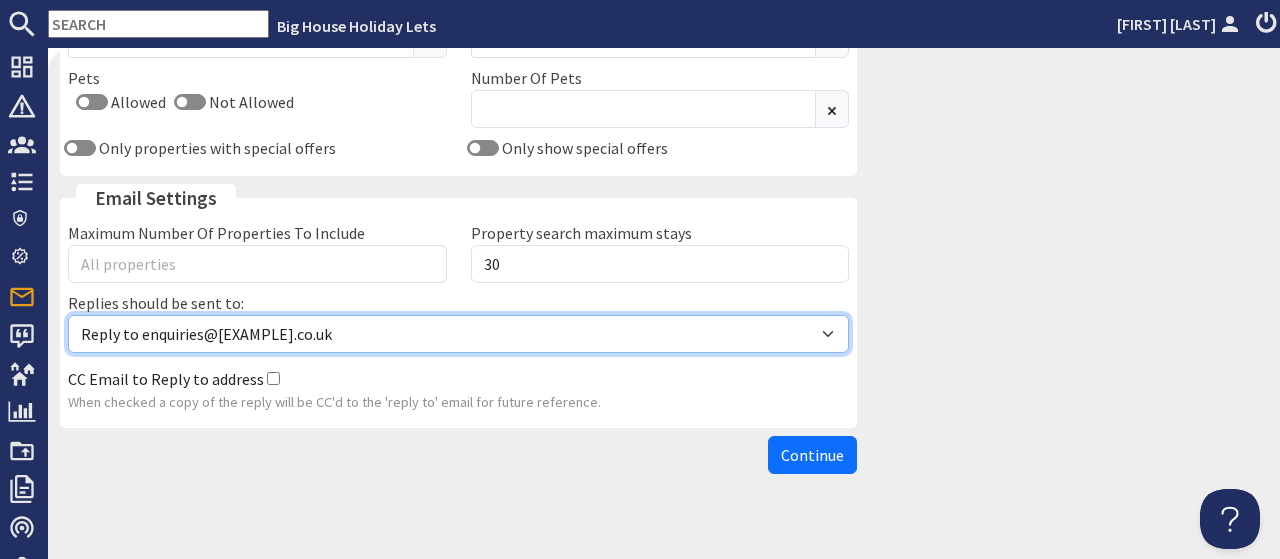 click on "Reply to enquiries@[EXAMPLE].co.uk" at bounding box center (0, 0) 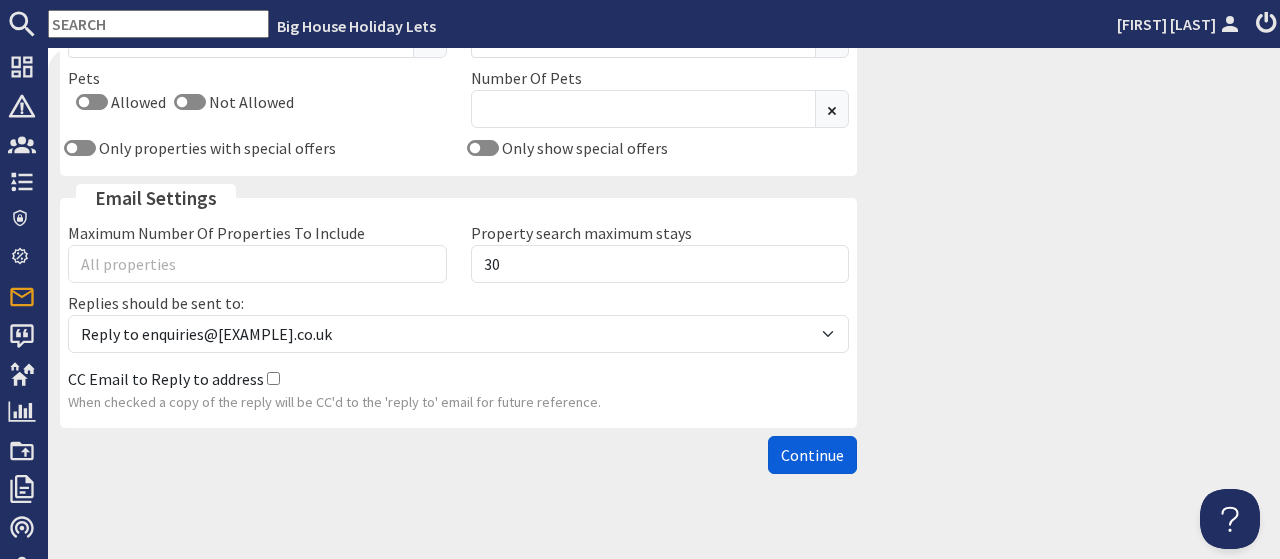 click on "Continue" at bounding box center [812, 455] 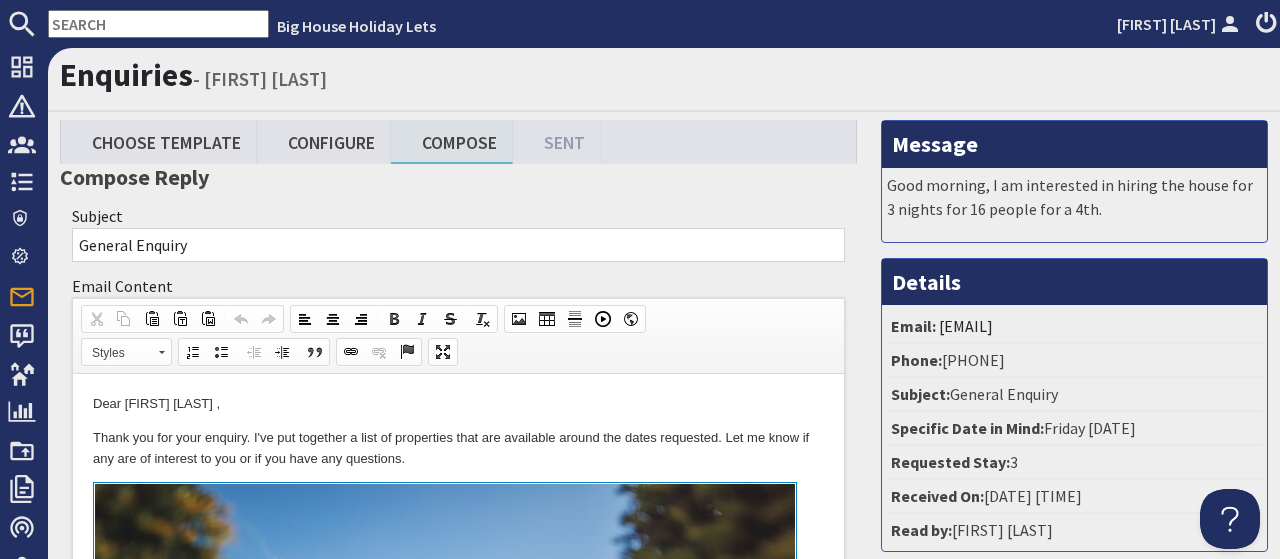 scroll, scrollTop: 0, scrollLeft: 0, axis: both 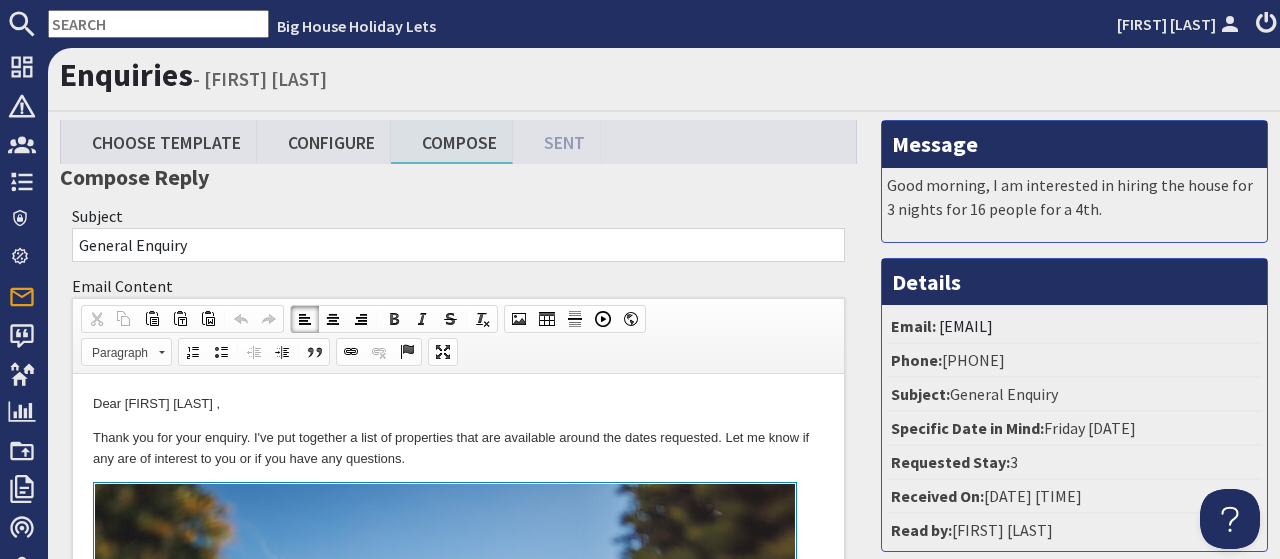 type 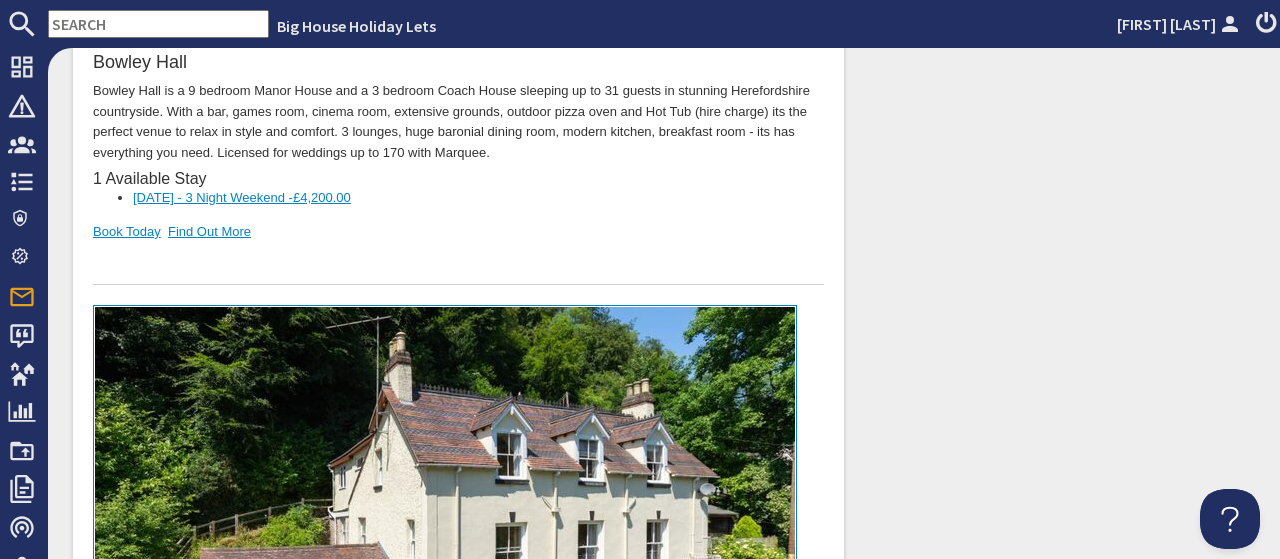 scroll, scrollTop: 744, scrollLeft: 0, axis: vertical 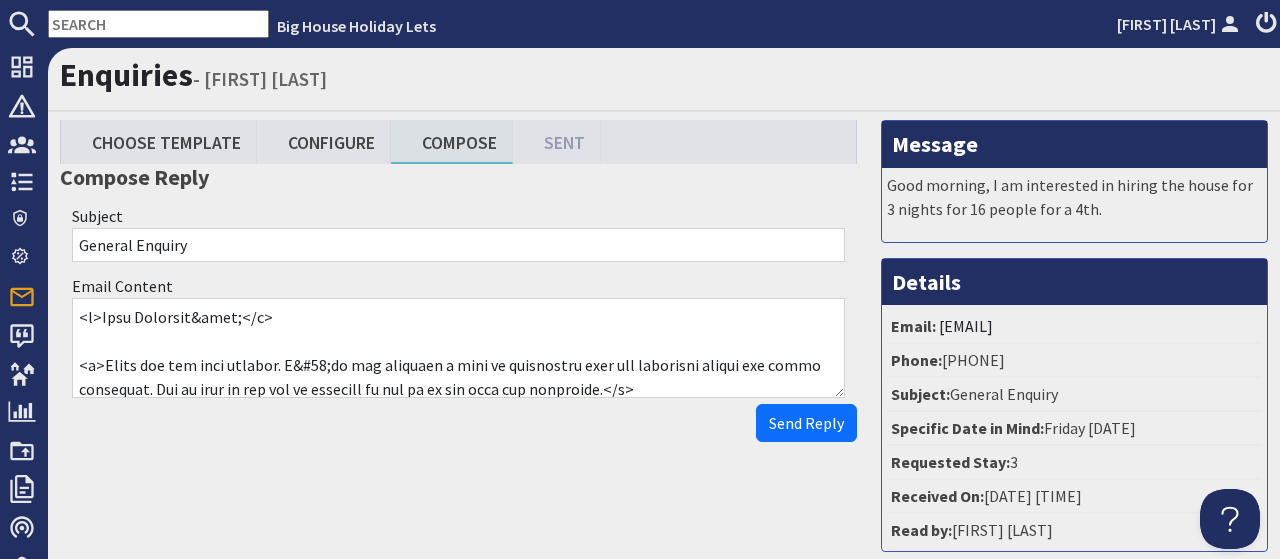 select on "reply_to_composer" 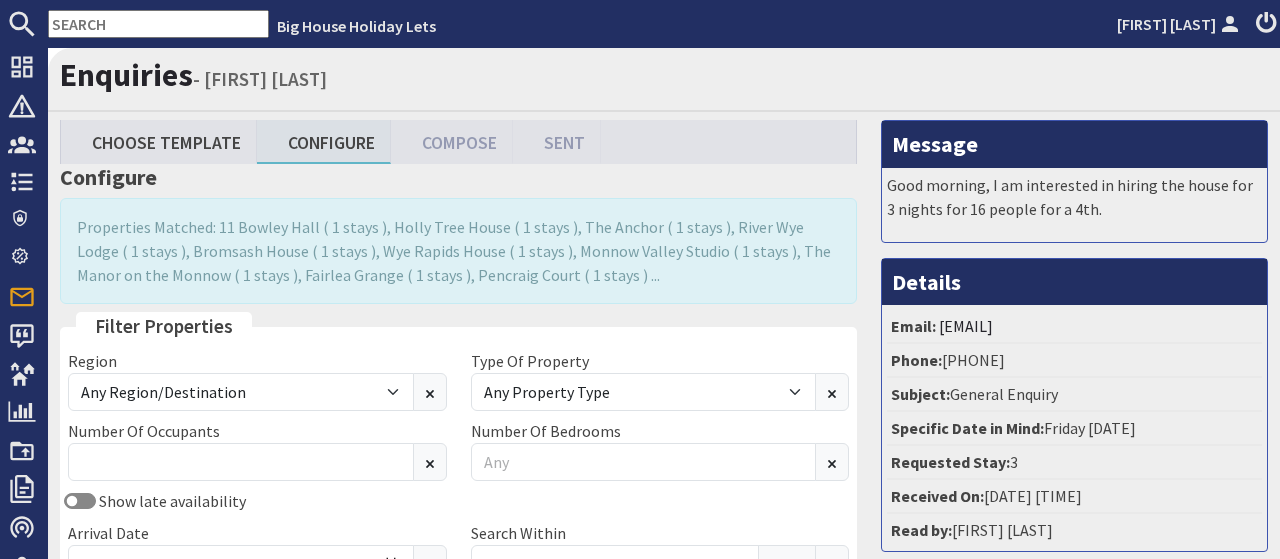 scroll, scrollTop: 0, scrollLeft: 0, axis: both 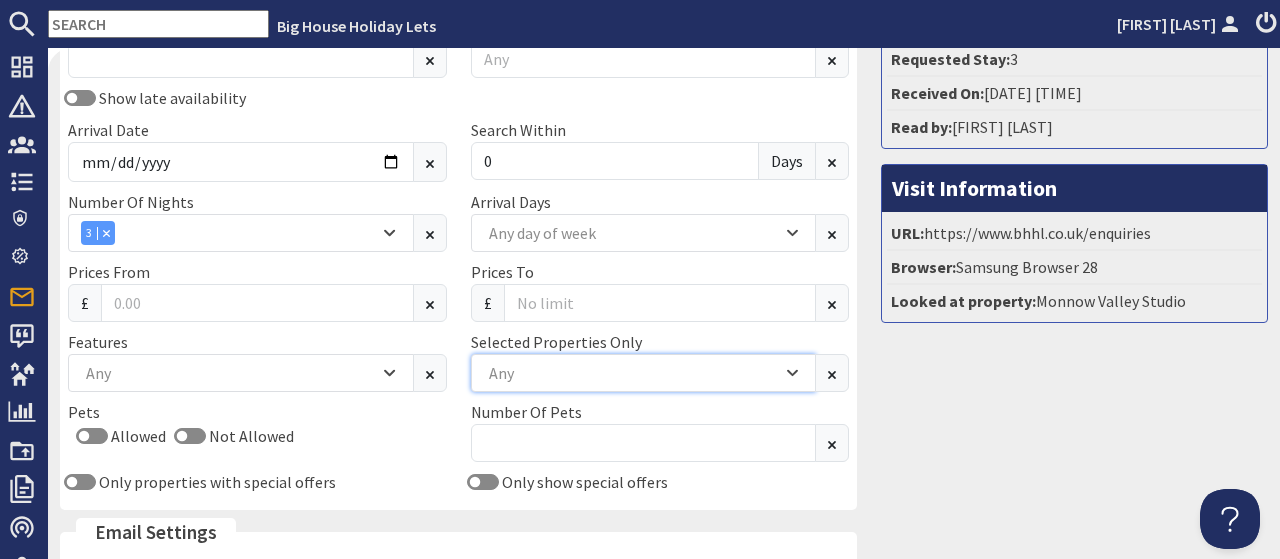 click on "Any" at bounding box center (633, 373) 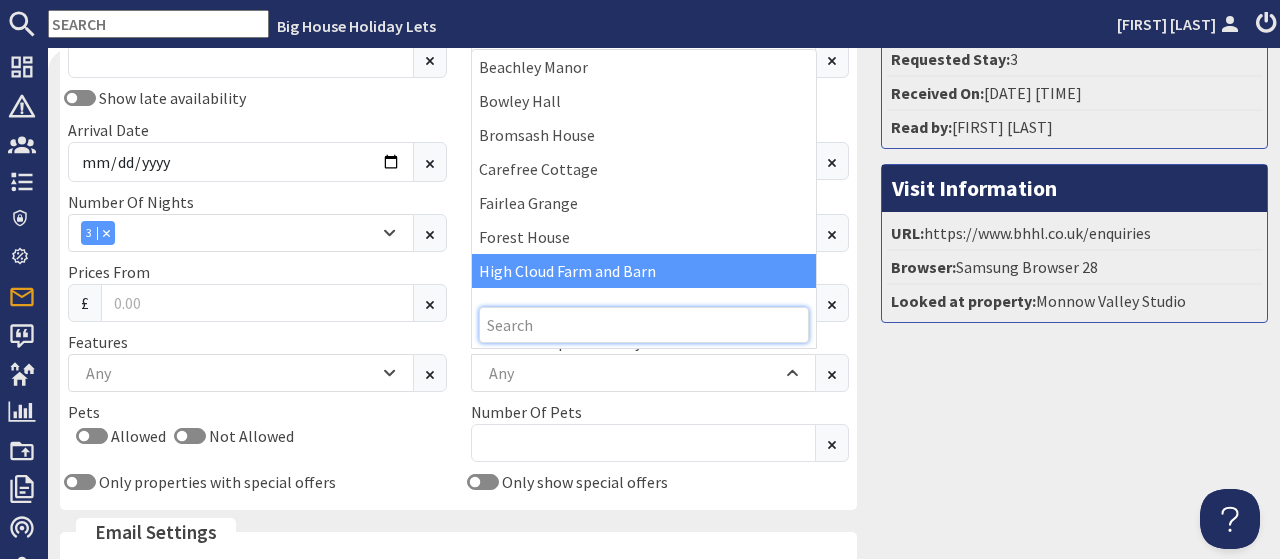 scroll, scrollTop: 93, scrollLeft: 0, axis: vertical 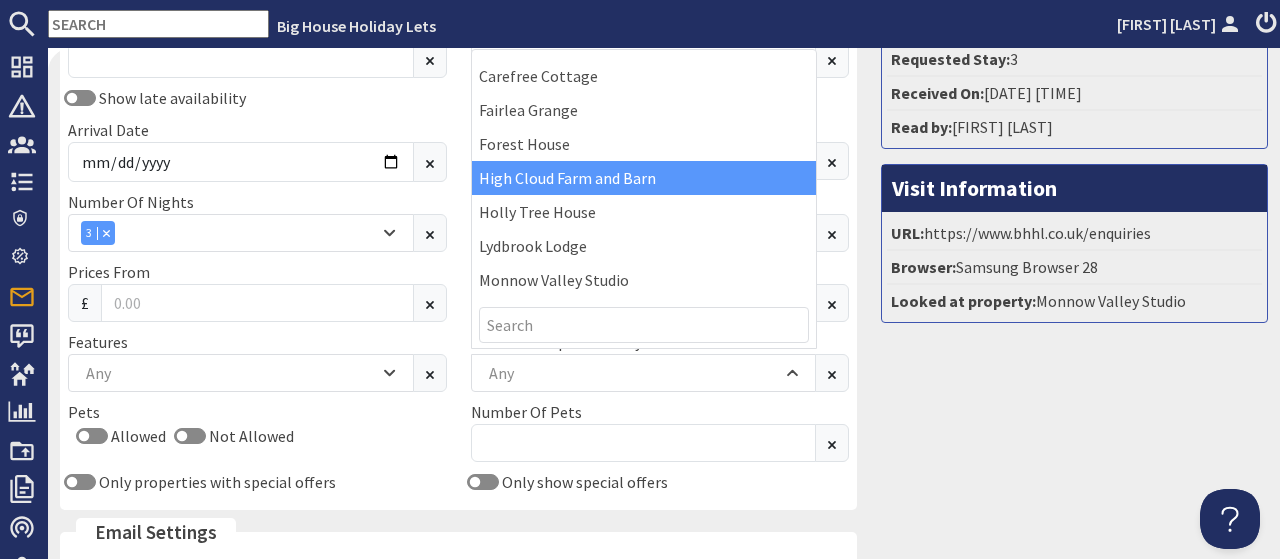 click on "Monnow Valley Studio" at bounding box center (644, 280) 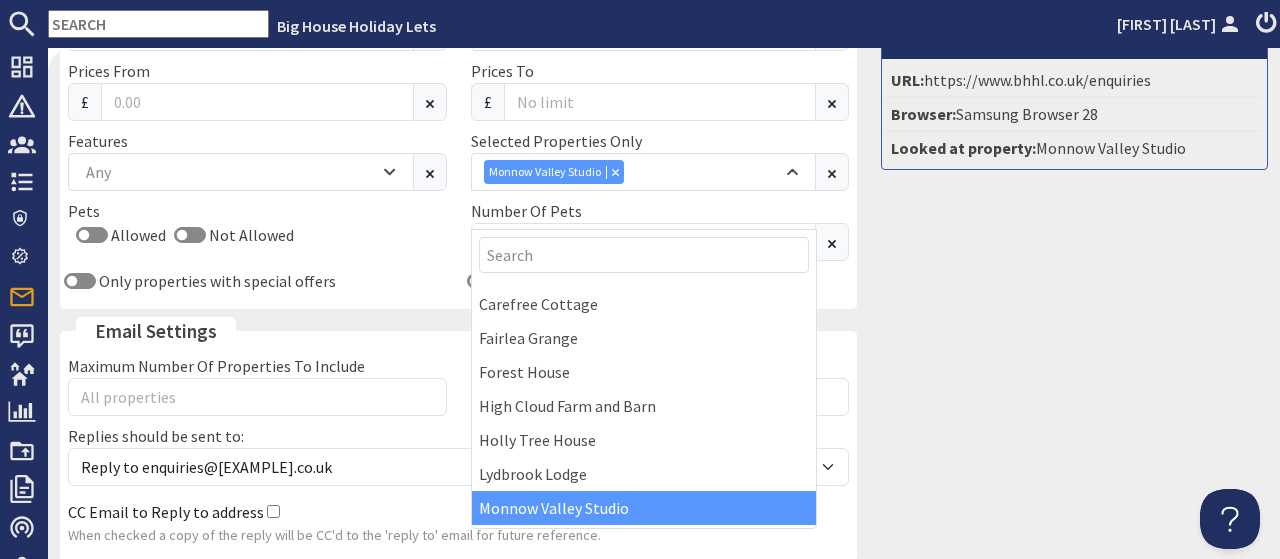 scroll, scrollTop: 634, scrollLeft: 0, axis: vertical 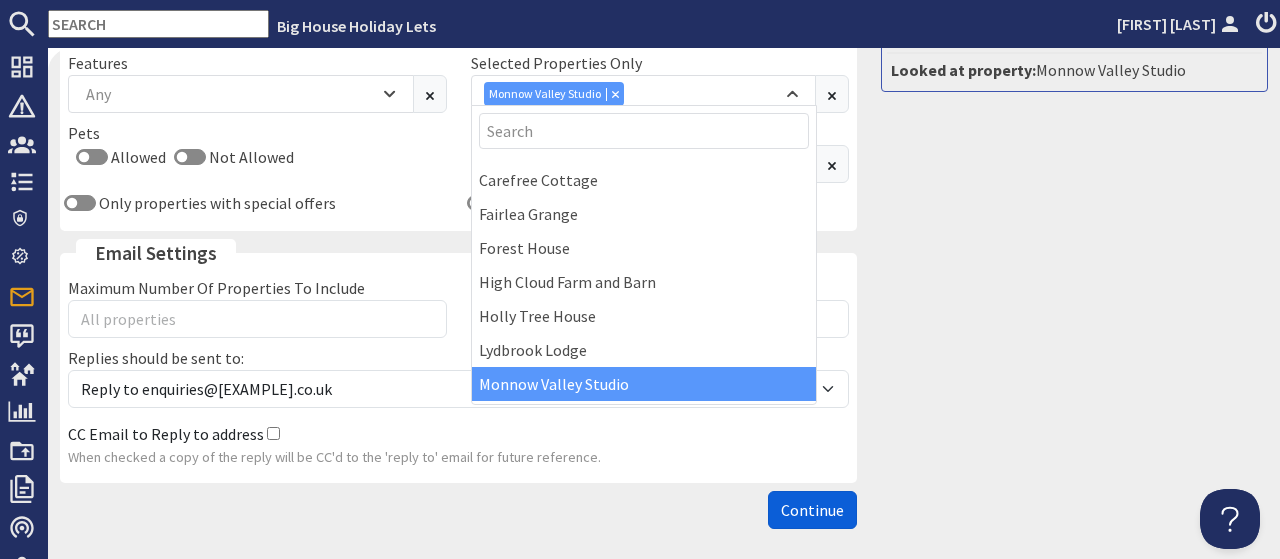 click on "Continue" at bounding box center (812, 510) 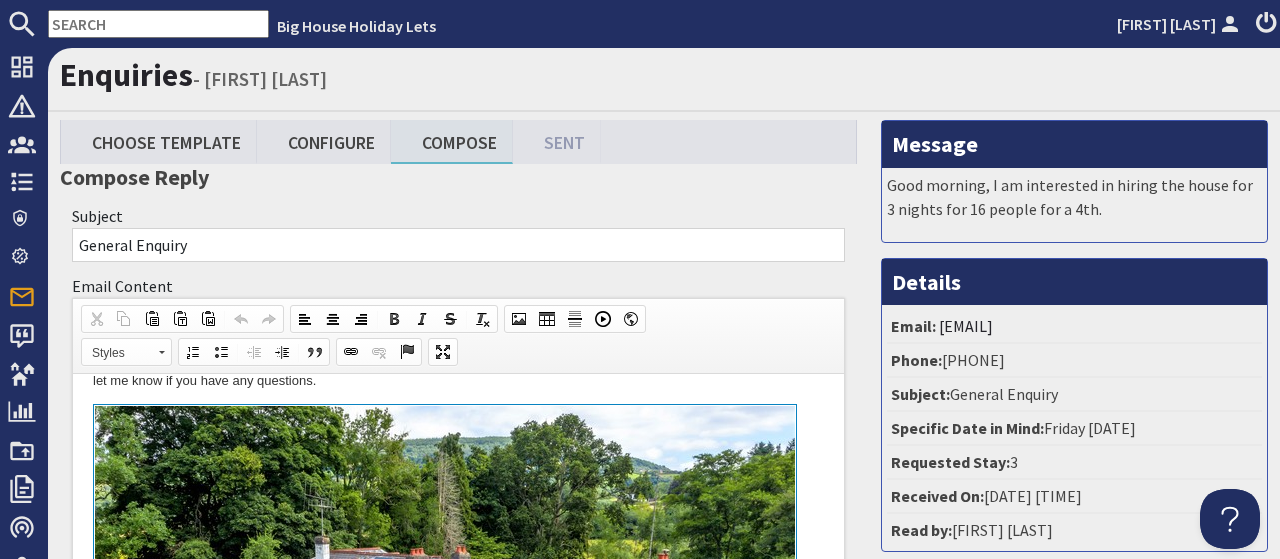 scroll, scrollTop: 26, scrollLeft: 0, axis: vertical 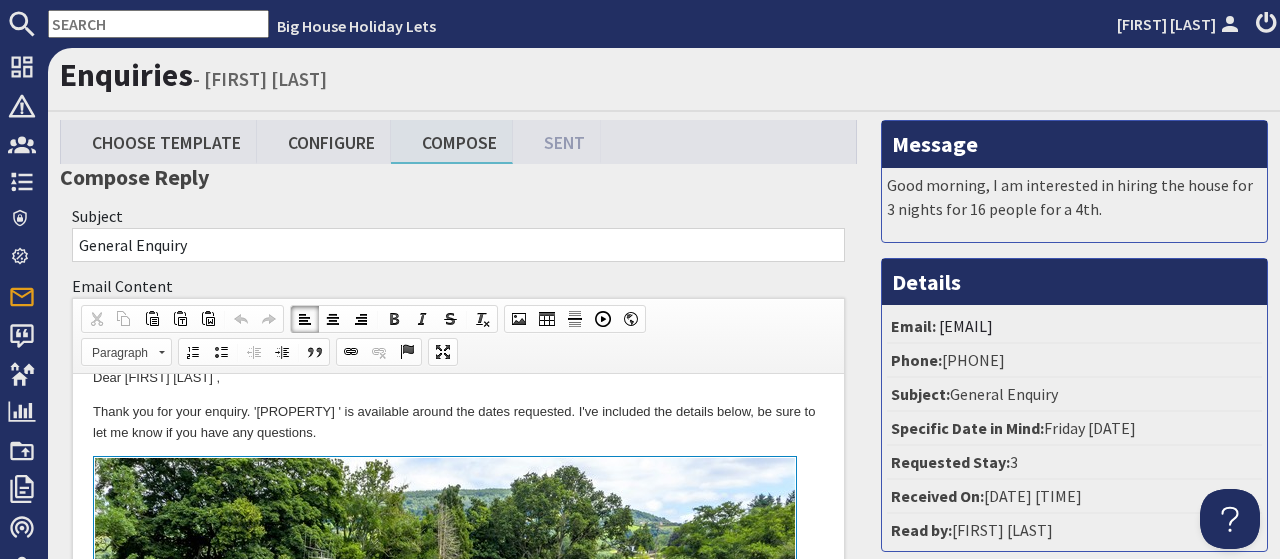 click on "Thank you for your enquiry. '[PROPERTY] ' is available around the dates requested. I've included the details below, be sure to let me know if you have any questions." at bounding box center [458, 423] 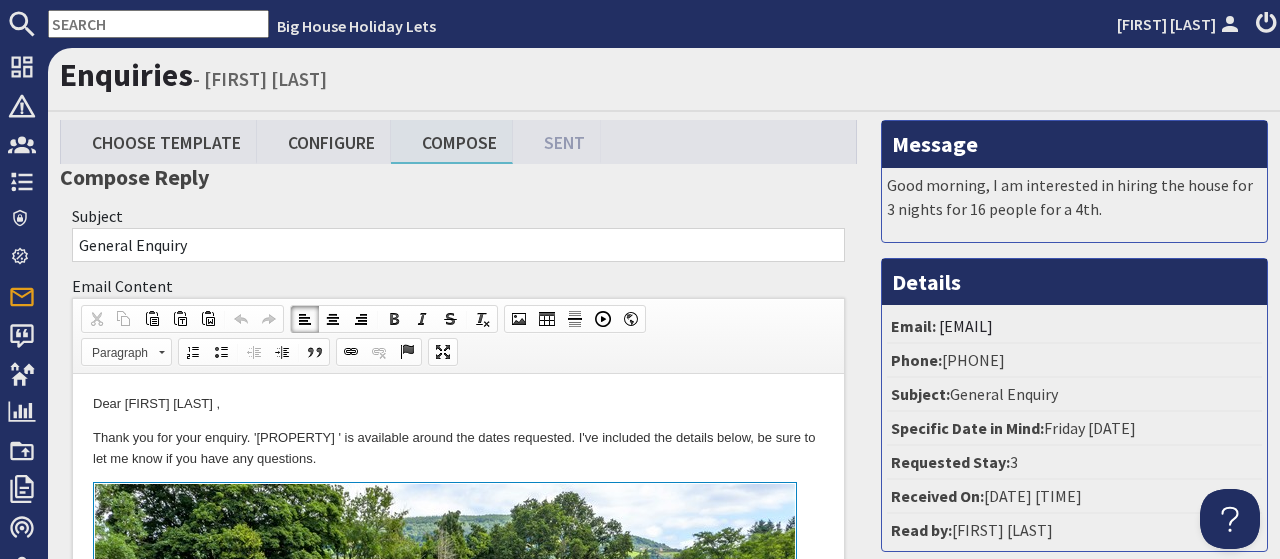 type 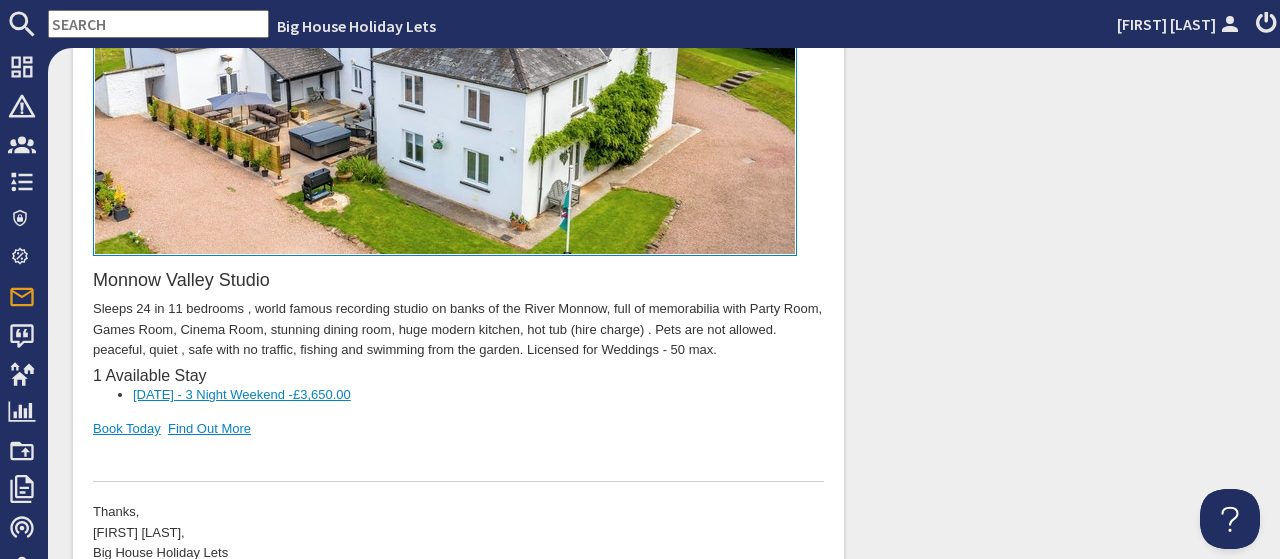 scroll, scrollTop: 837, scrollLeft: 0, axis: vertical 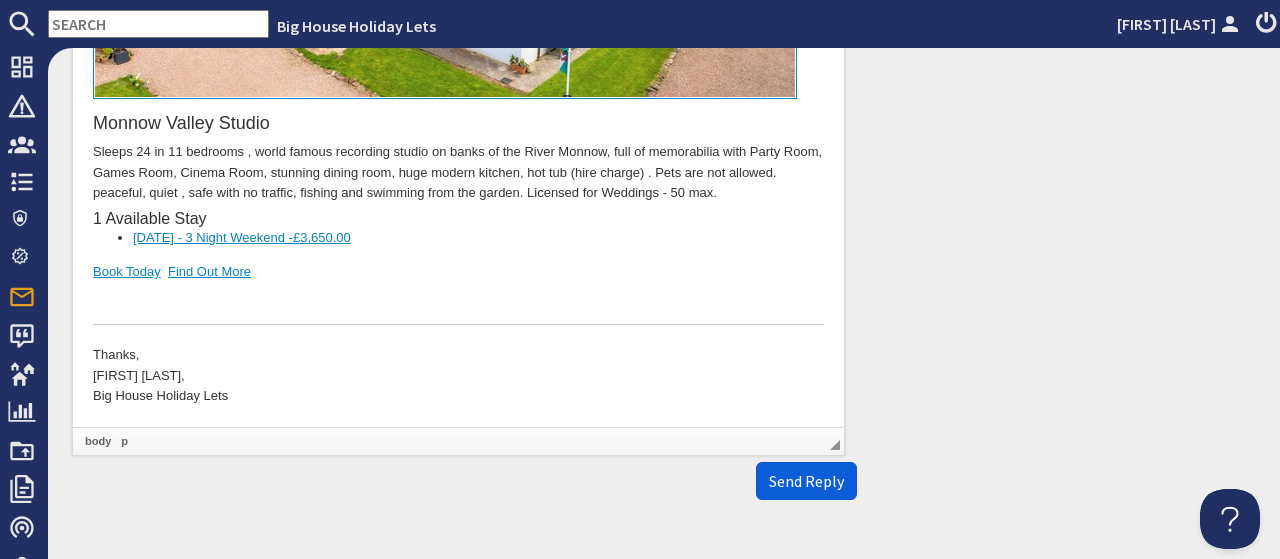 click on "Send Reply" at bounding box center (806, 481) 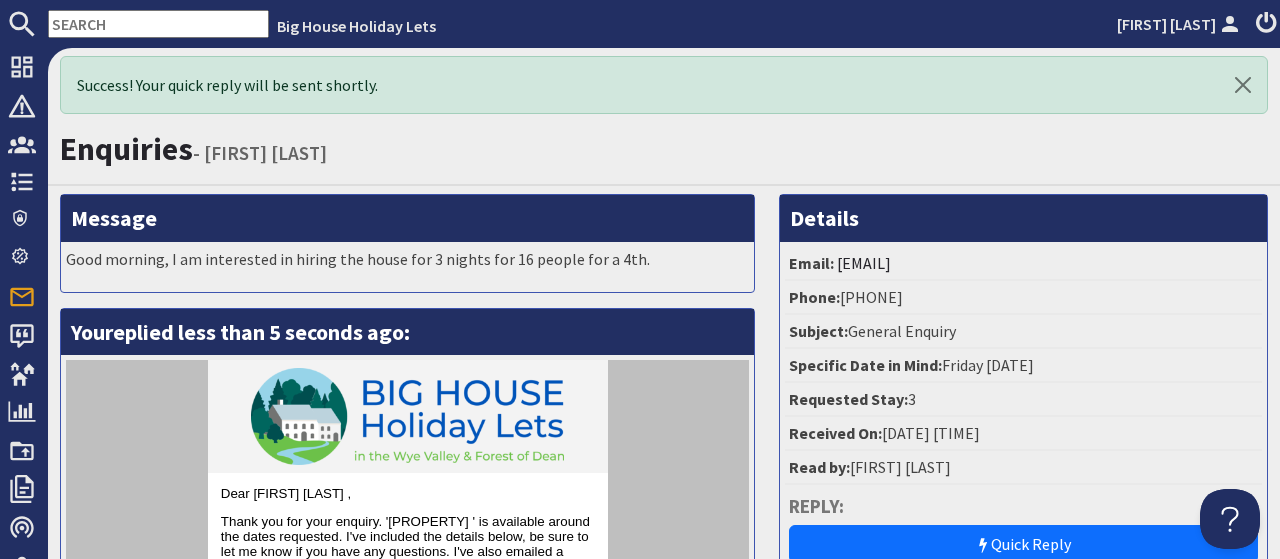 scroll, scrollTop: 0, scrollLeft: 0, axis: both 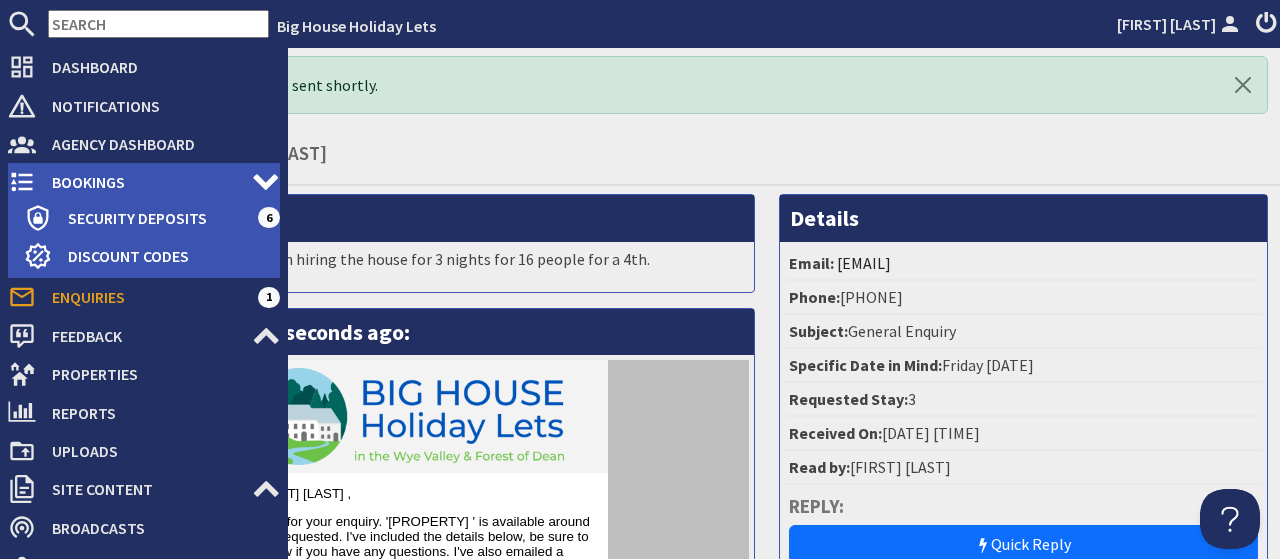 click on "Bookings" at bounding box center [144, 182] 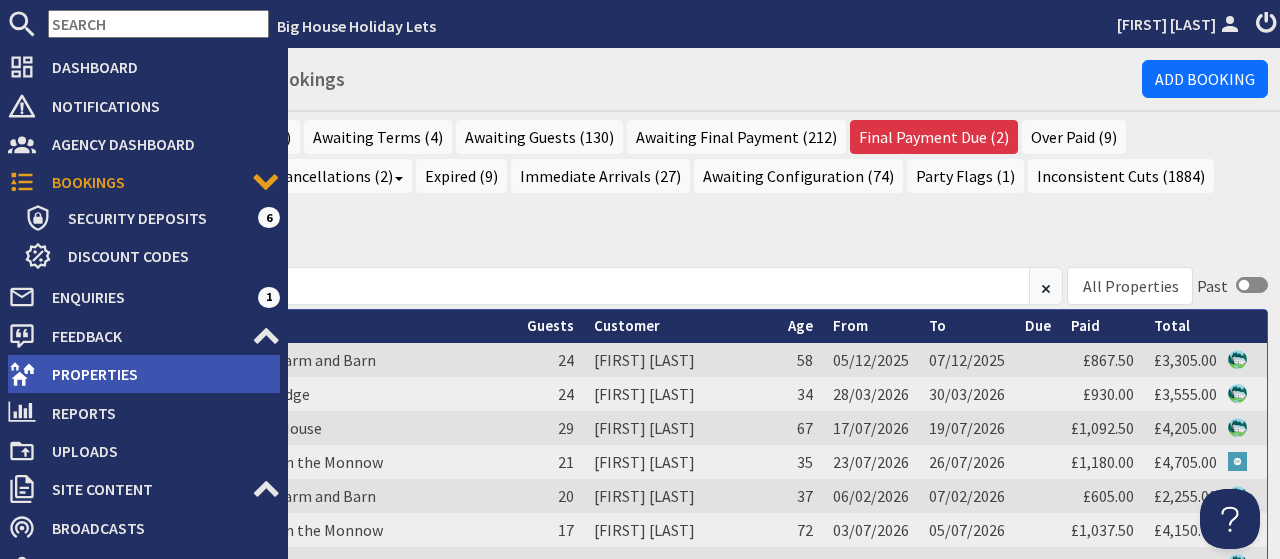 scroll, scrollTop: 0, scrollLeft: 0, axis: both 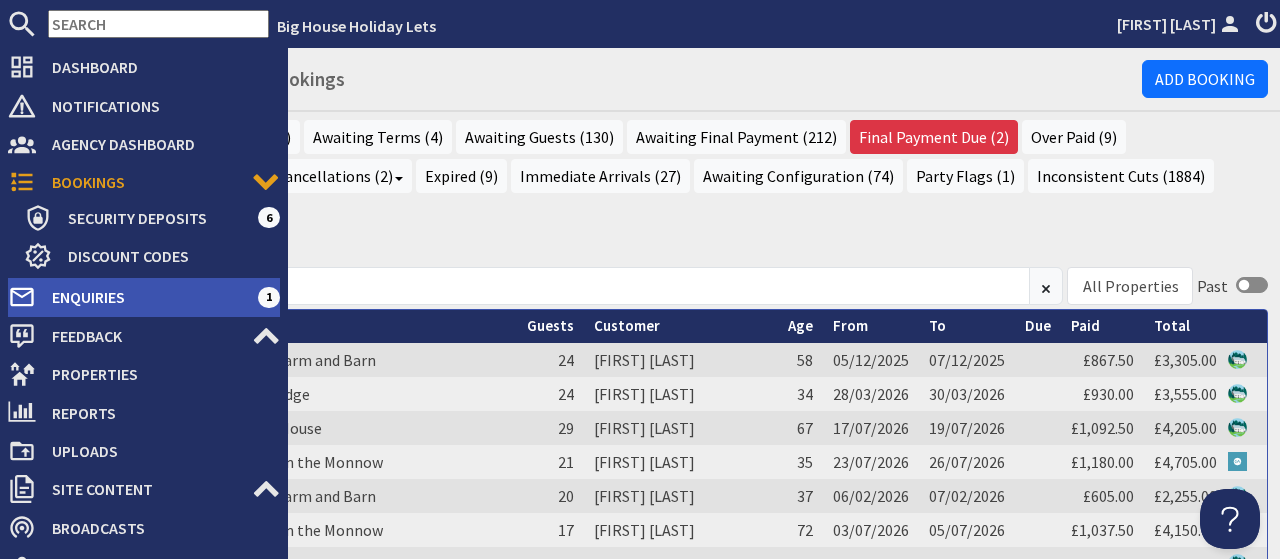 click on "Enquiries" at bounding box center [147, 297] 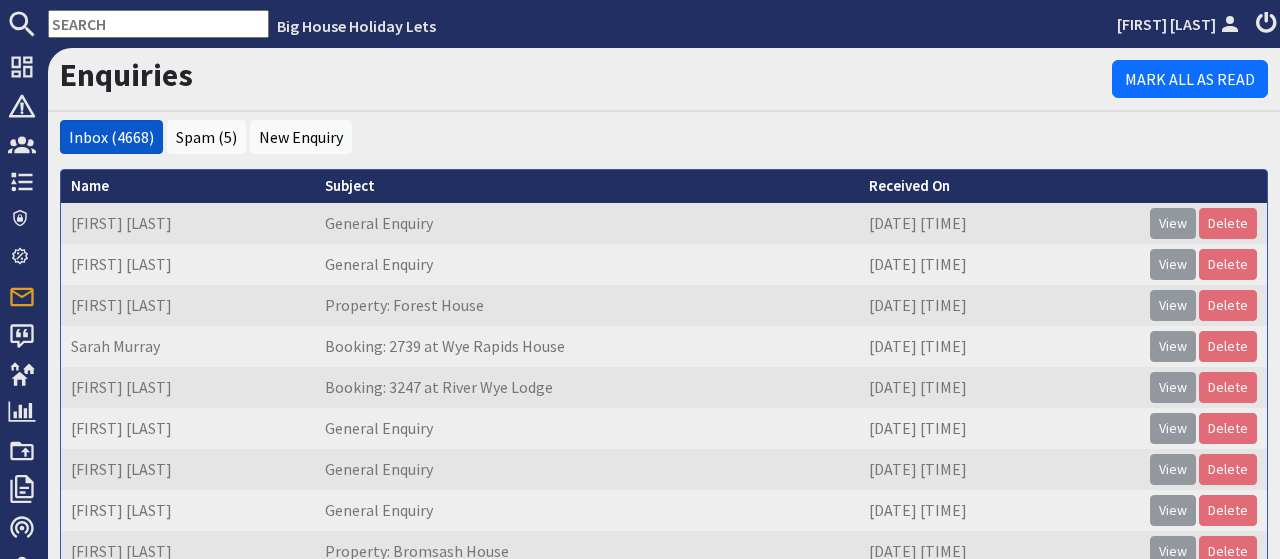 scroll, scrollTop: 0, scrollLeft: 0, axis: both 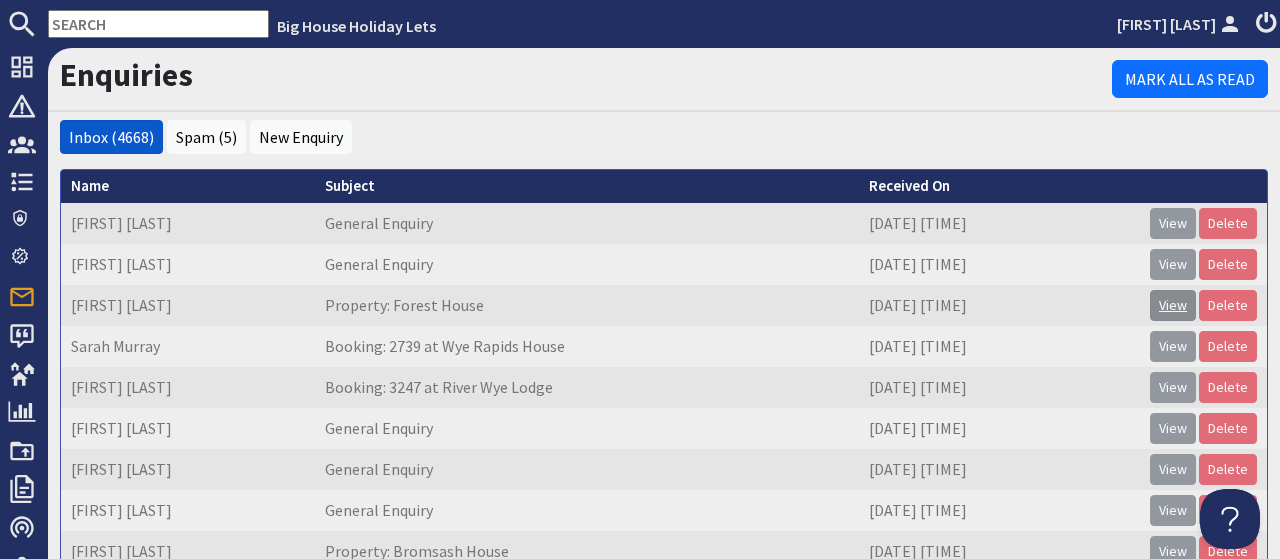 click on "View" at bounding box center [1173, 305] 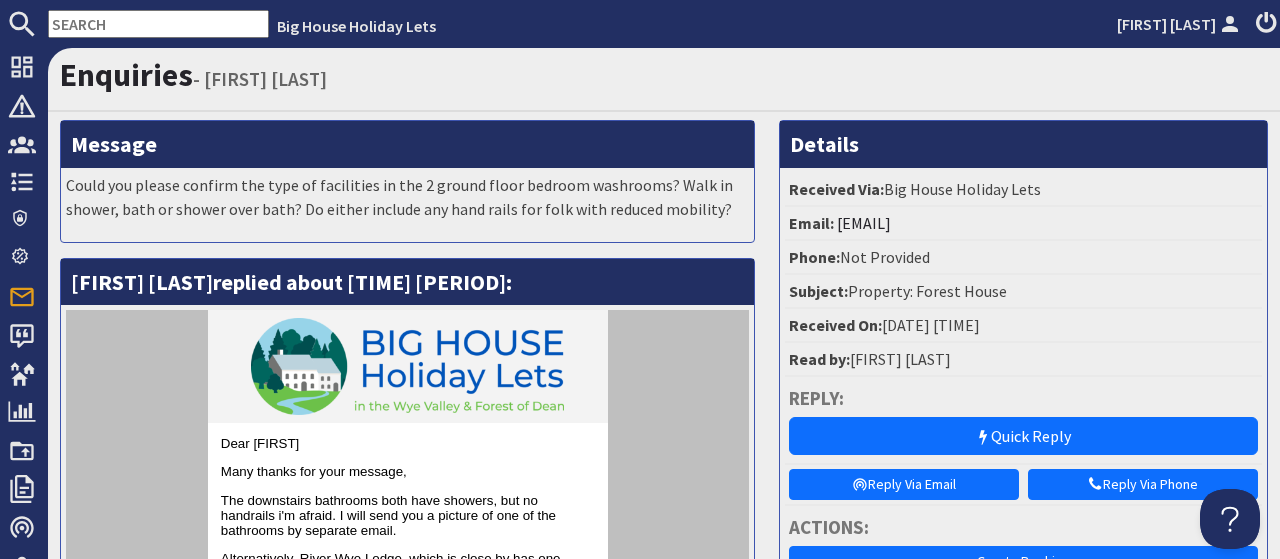 scroll, scrollTop: 0, scrollLeft: 0, axis: both 